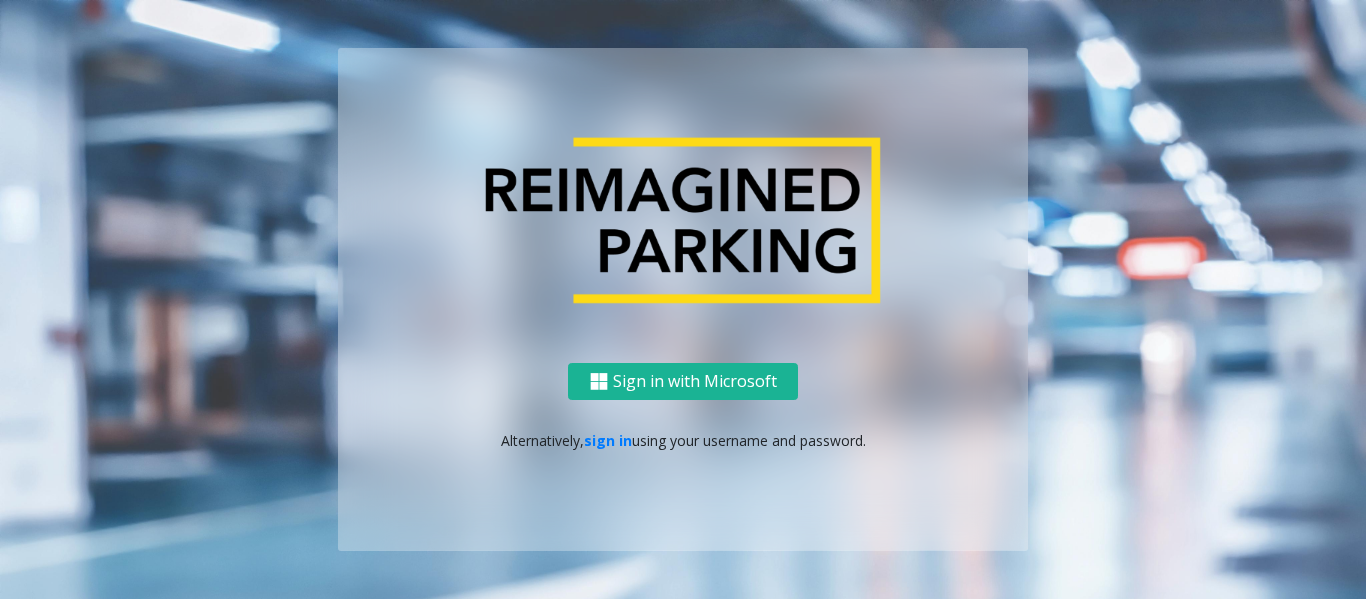 scroll, scrollTop: 0, scrollLeft: 0, axis: both 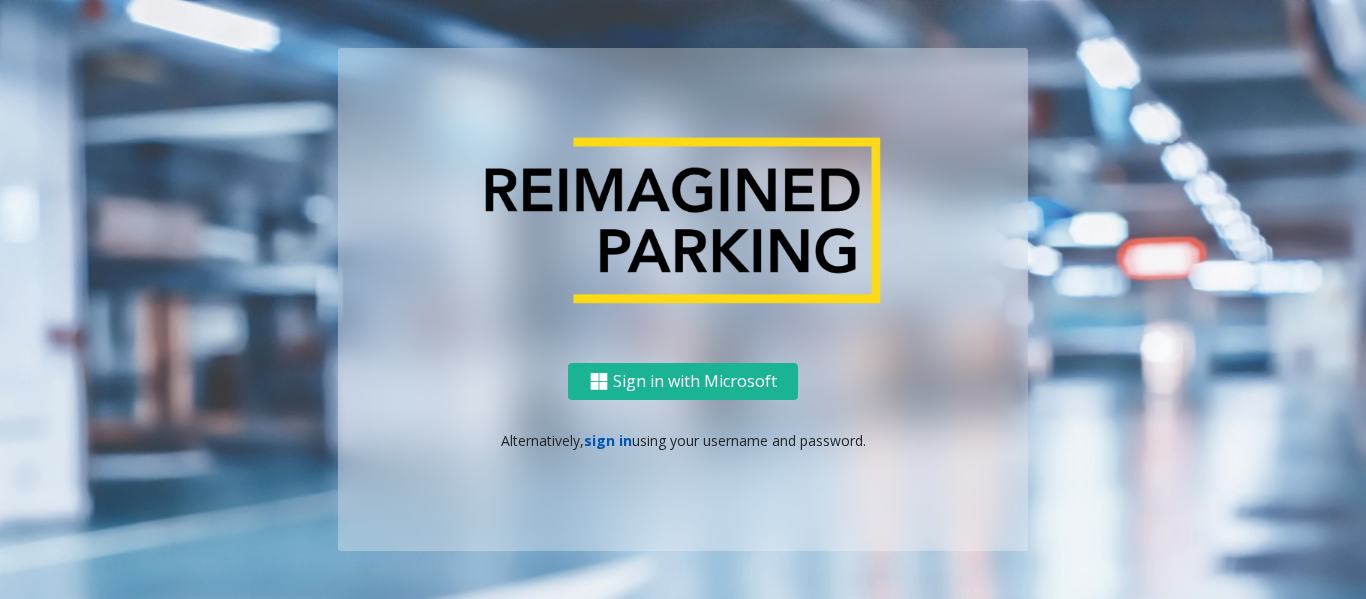 click on "sign in" 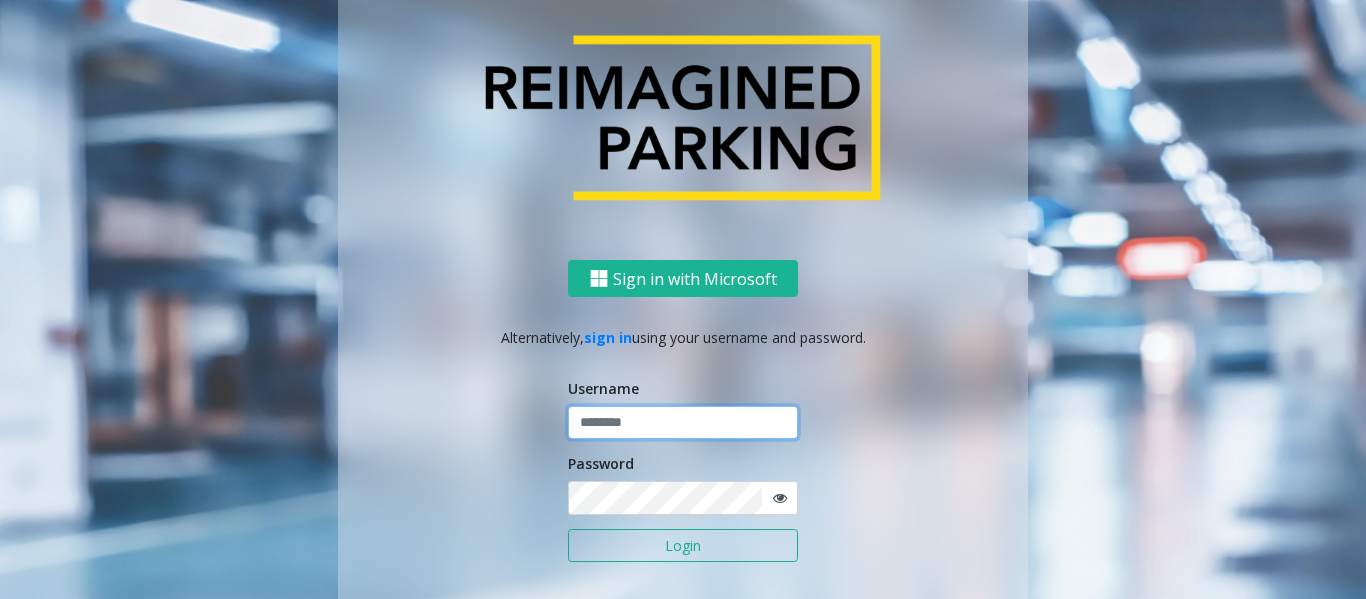 click 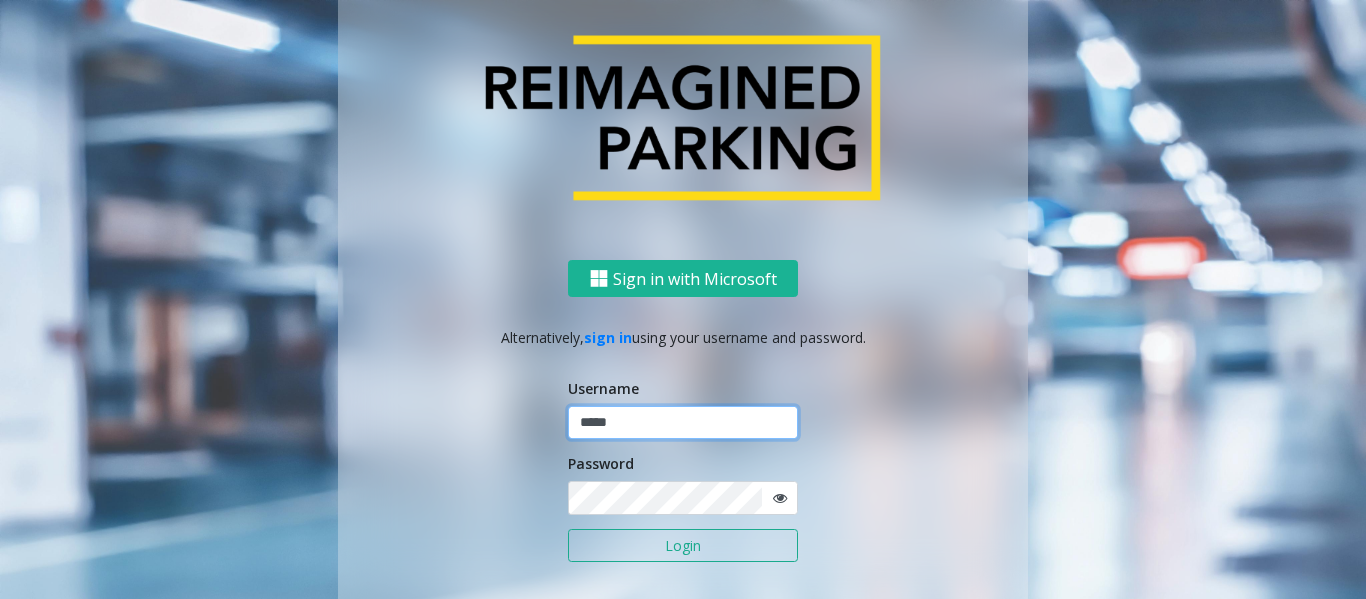 type on "*****" 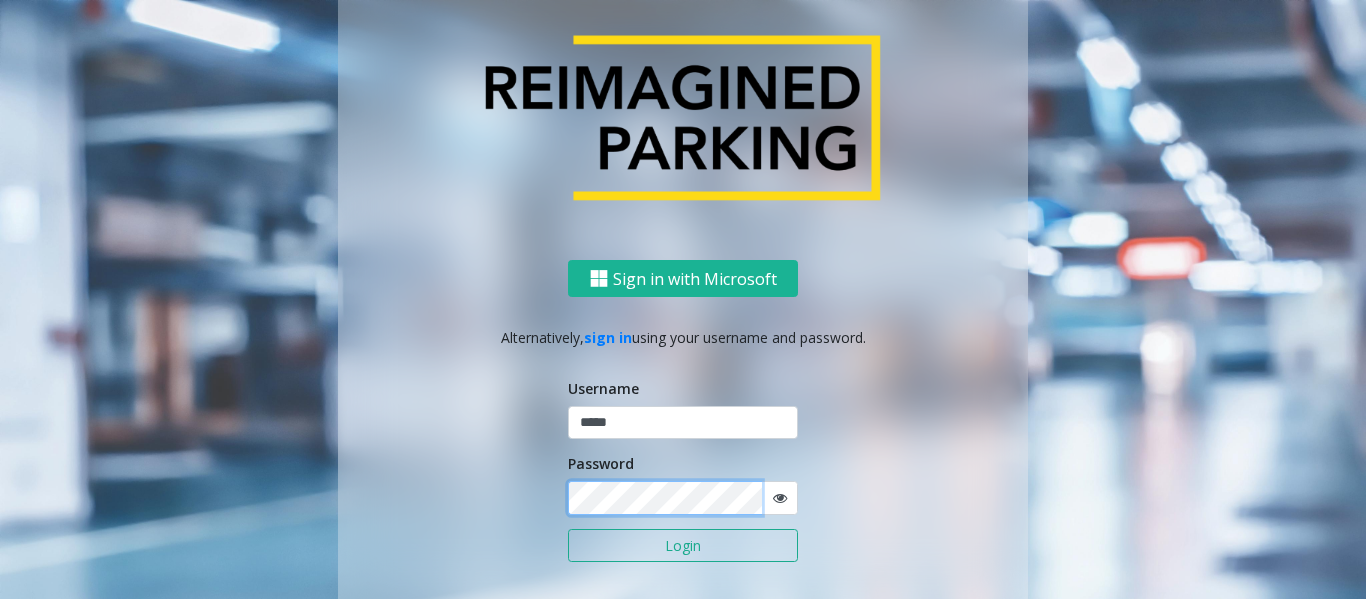 click on "Login" 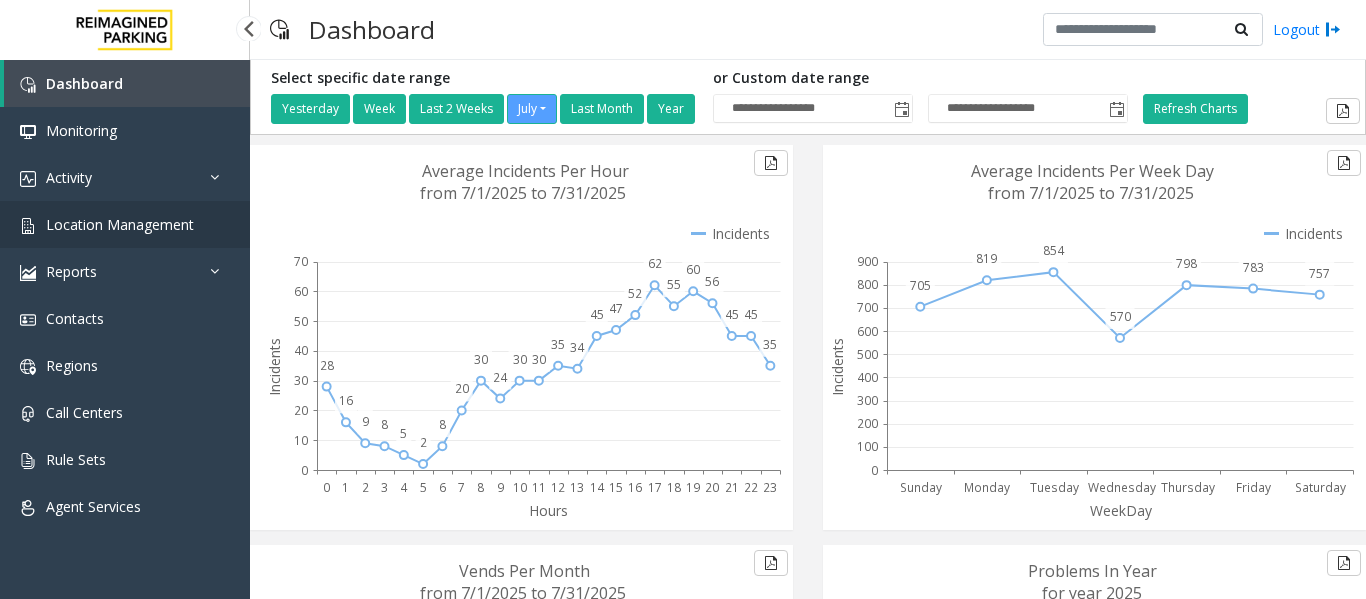 click on "Location Management" at bounding box center [120, 224] 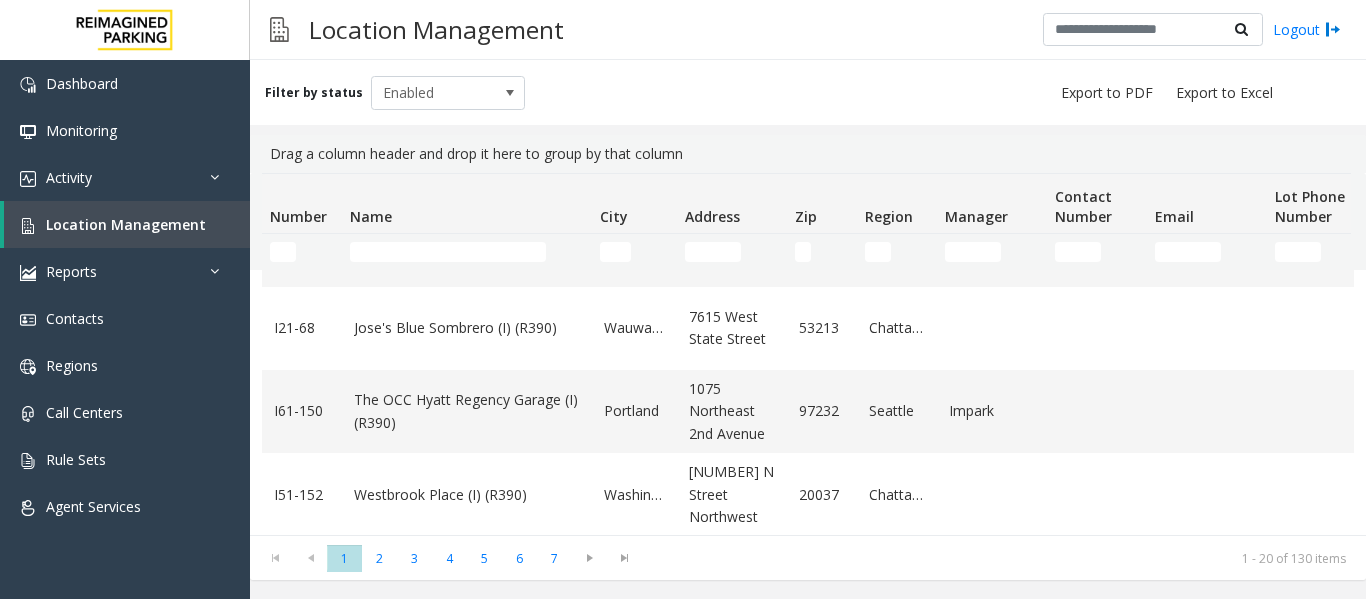 scroll, scrollTop: 521, scrollLeft: 0, axis: vertical 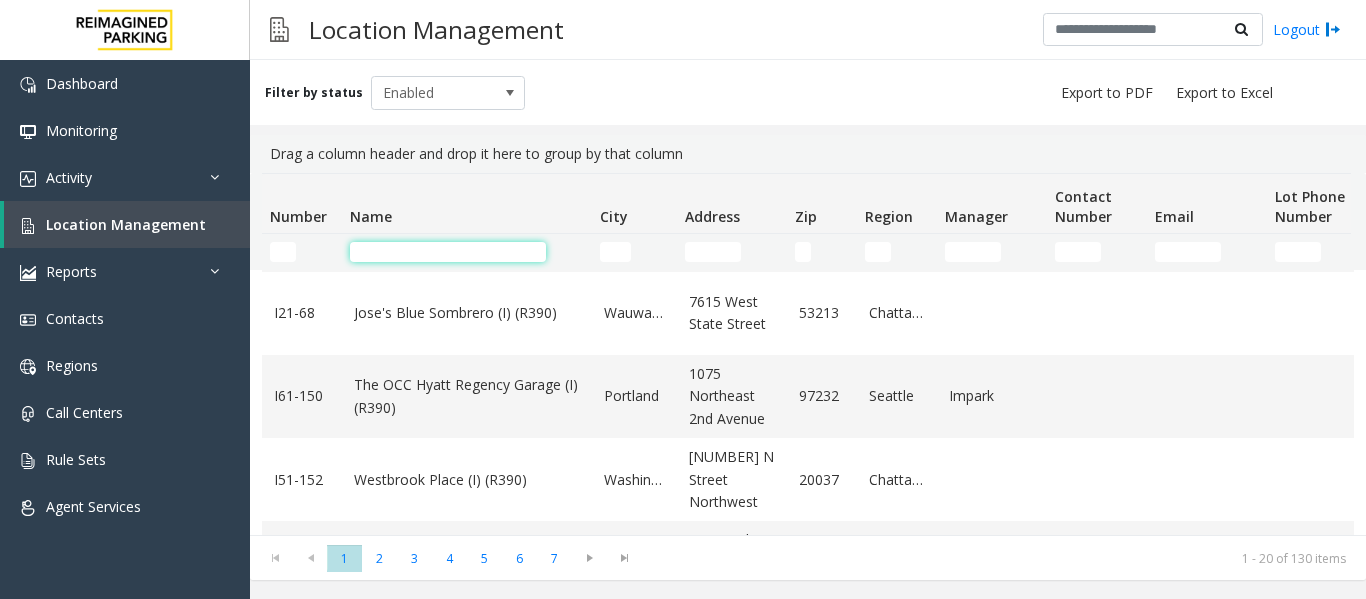 click 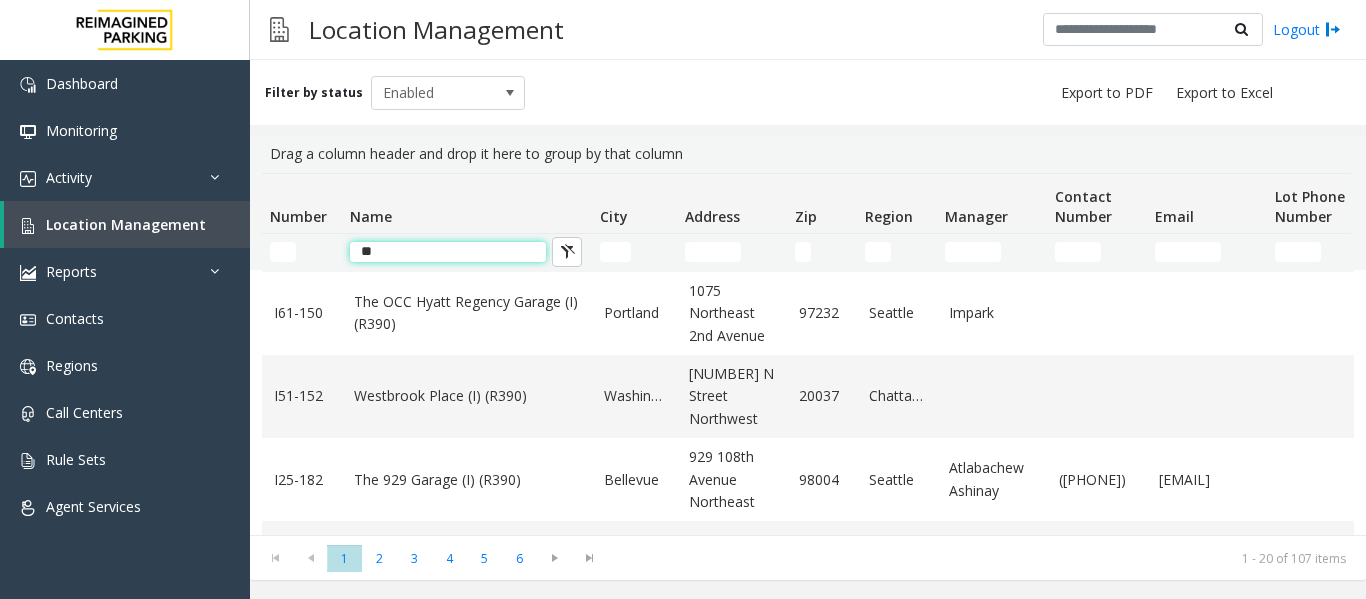 scroll, scrollTop: 0, scrollLeft: 0, axis: both 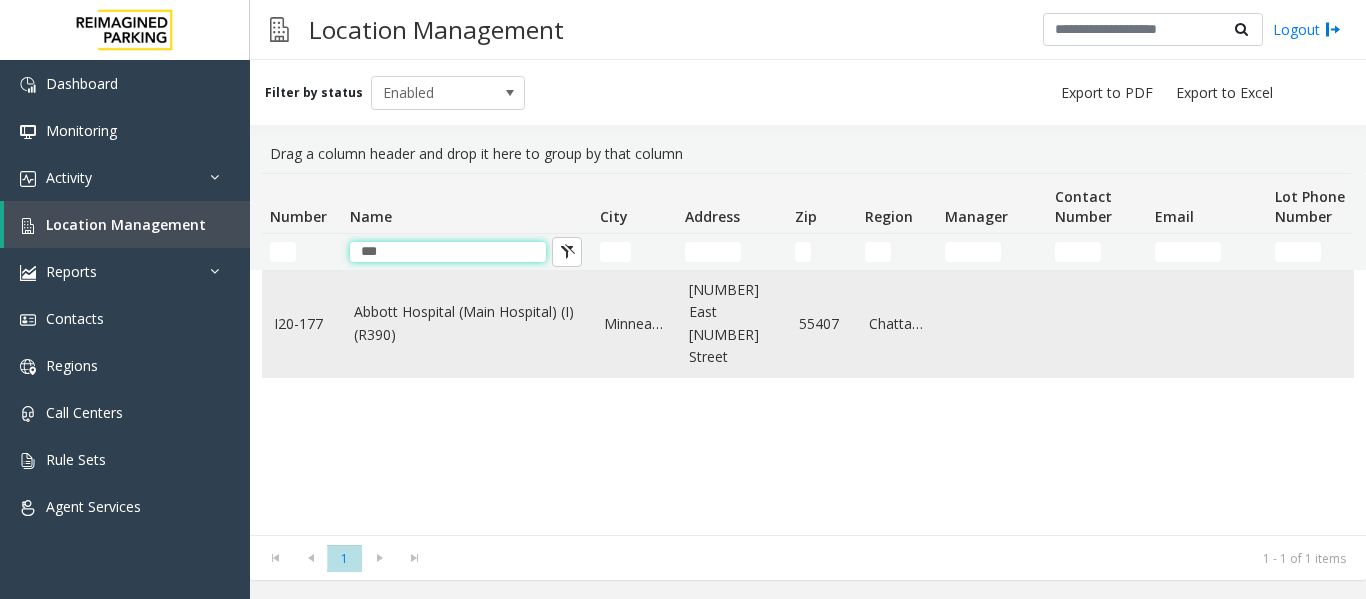 type on "***" 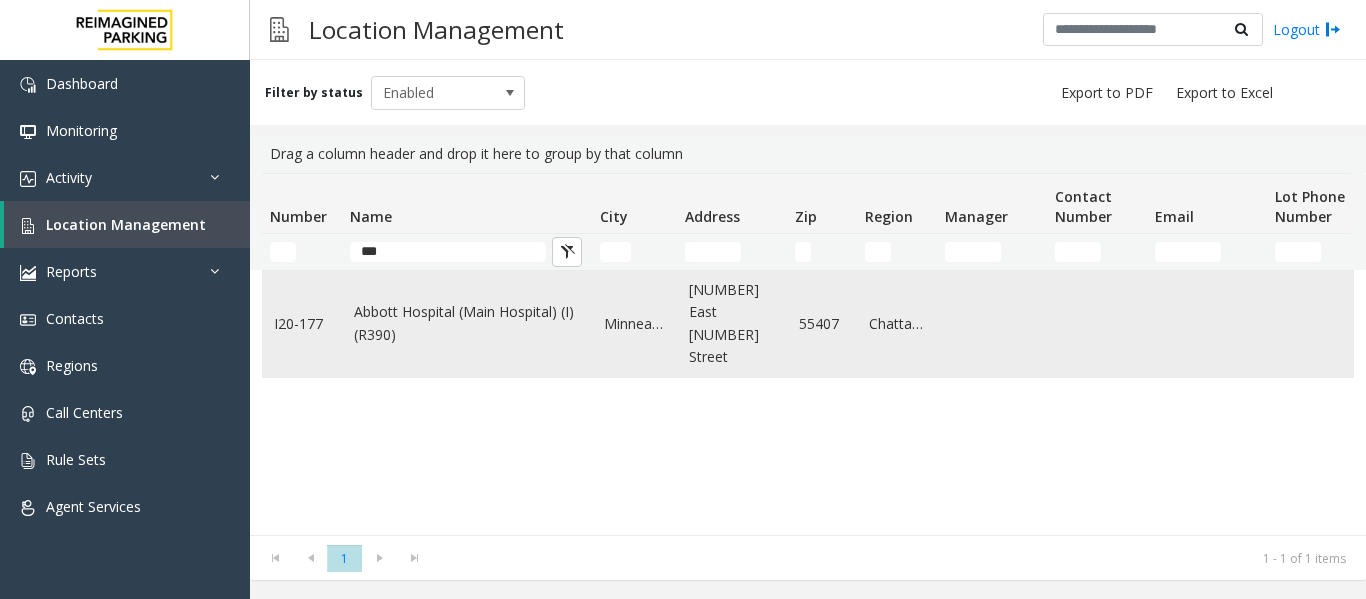 click on "Abbott Hospital (Main Hospital) (I) (R390)" 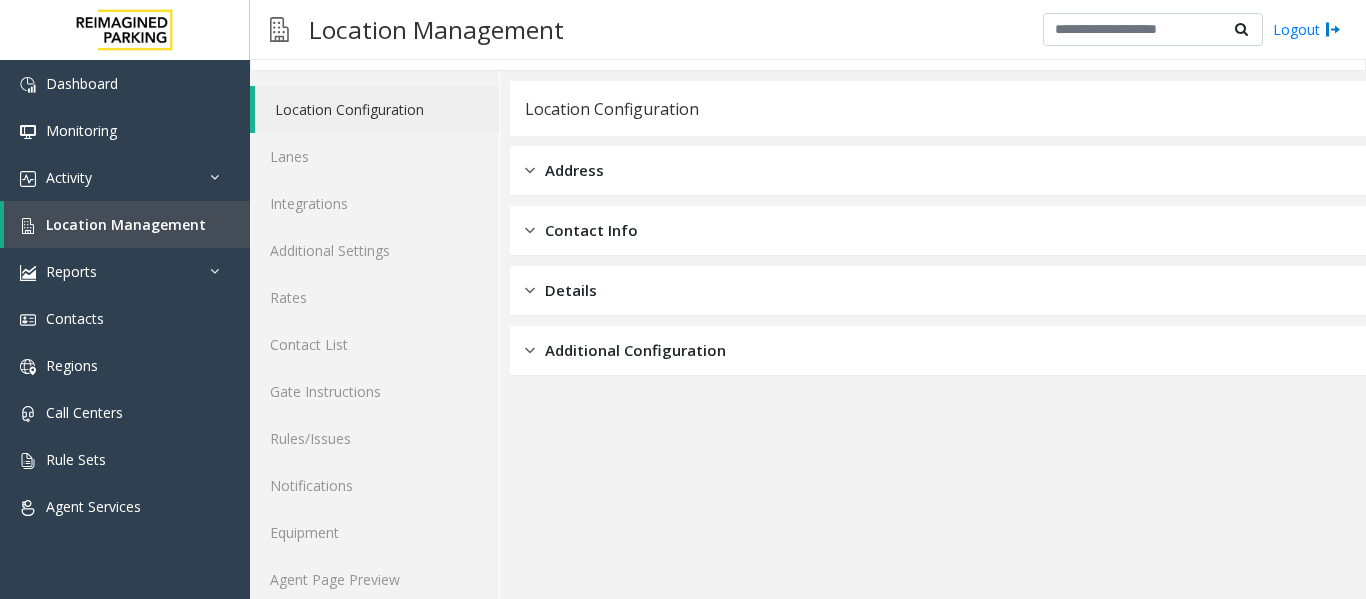 scroll, scrollTop: 60, scrollLeft: 0, axis: vertical 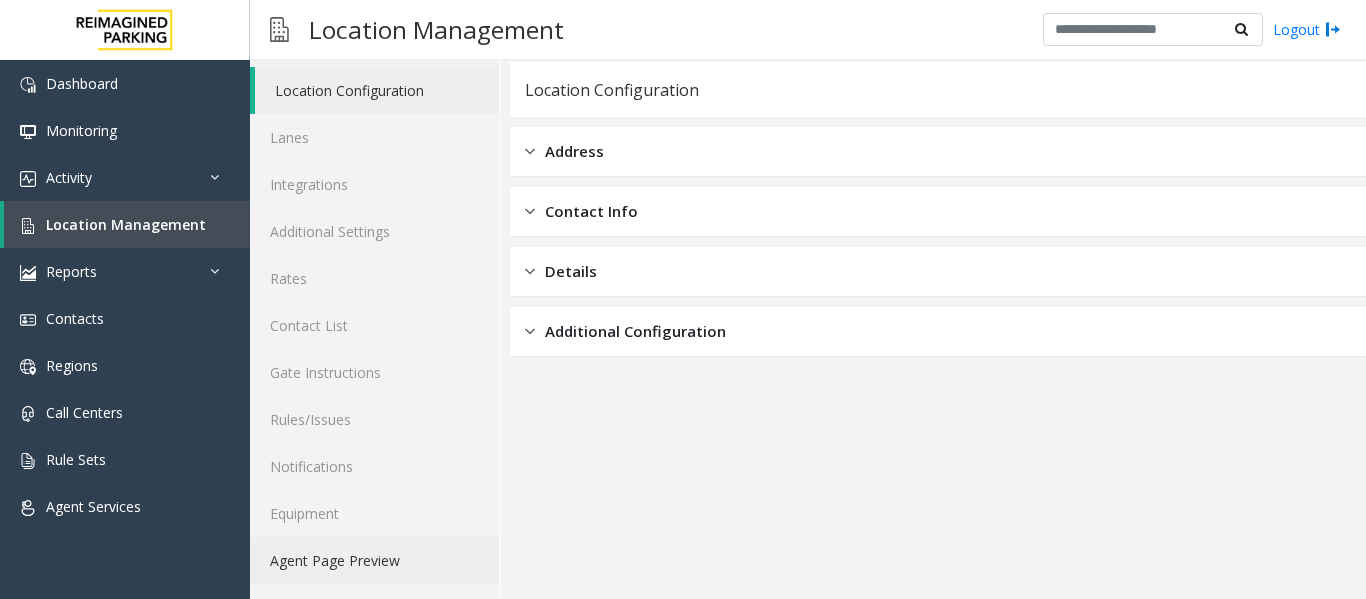 click on "Agent Page Preview" 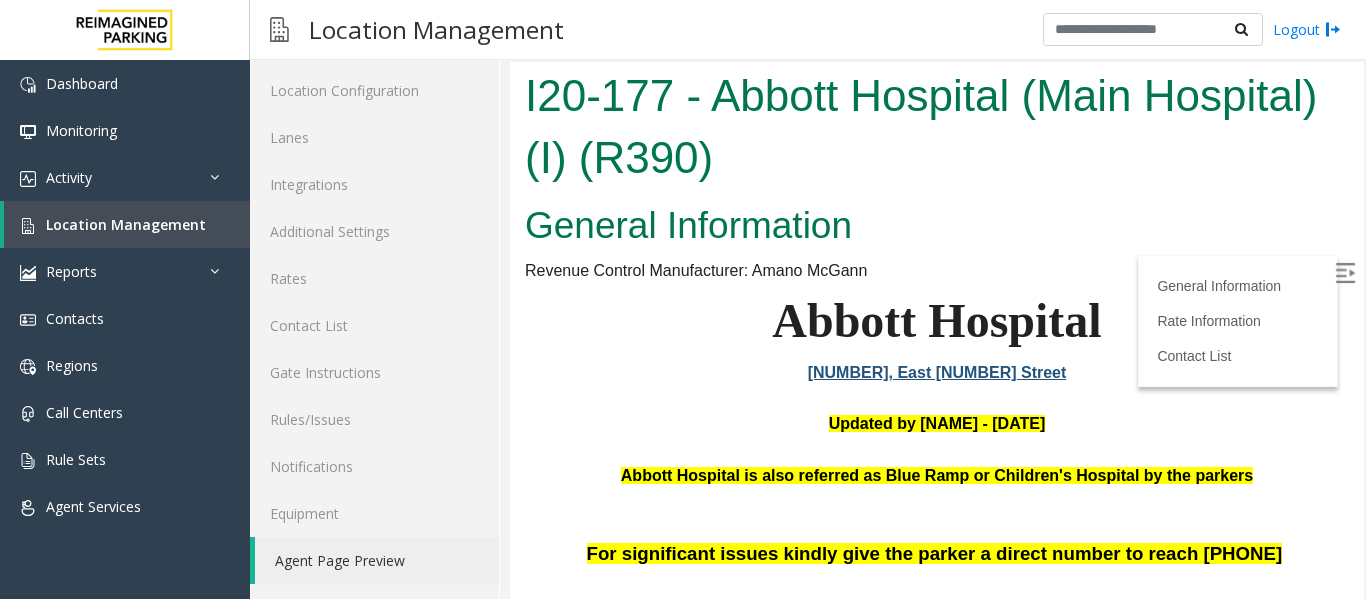 scroll, scrollTop: 0, scrollLeft: 0, axis: both 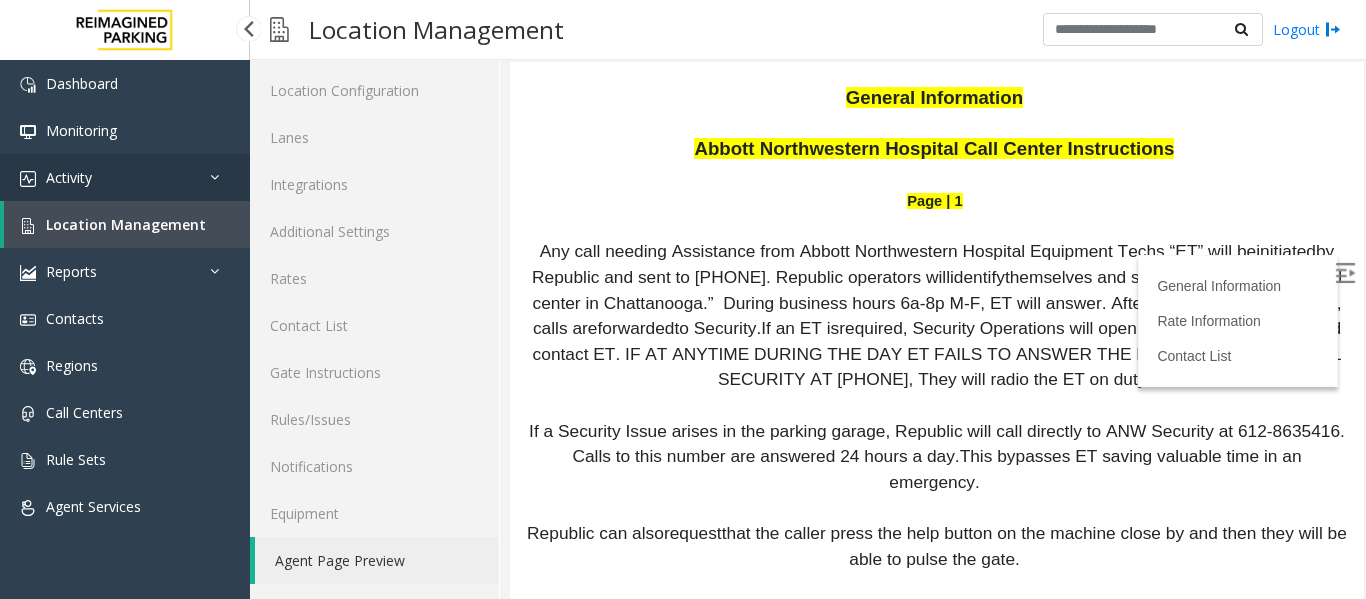click on "Activity" at bounding box center (69, 177) 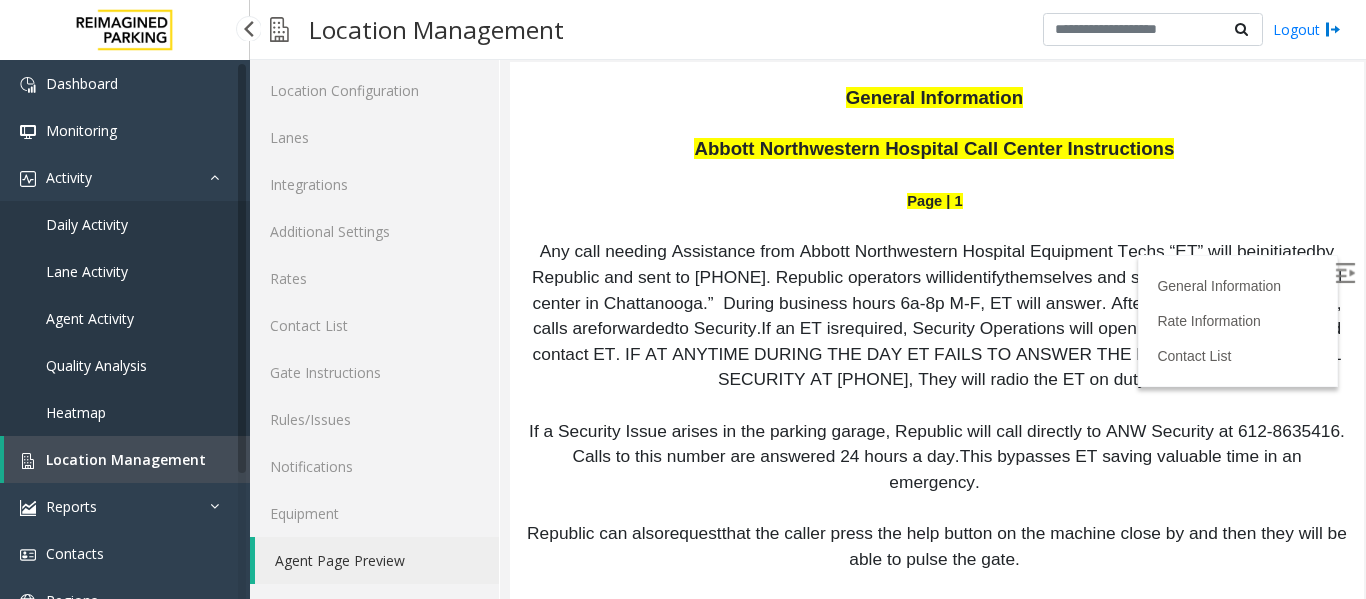 click on "Daily Activity" at bounding box center (87, 224) 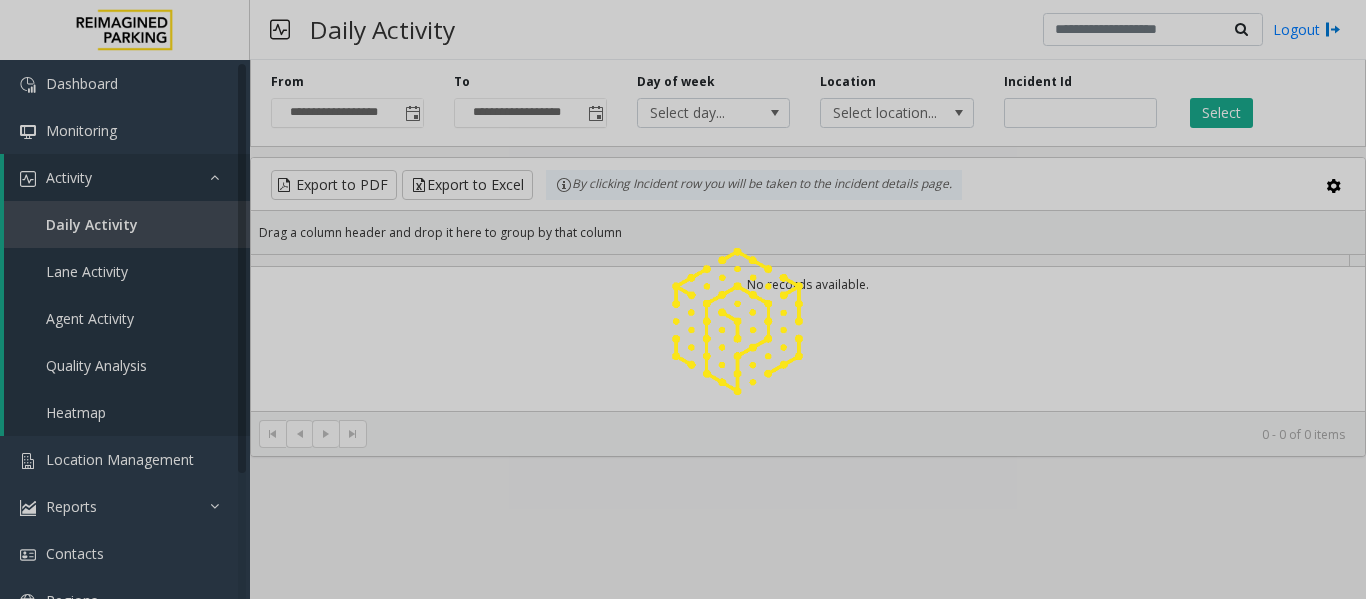 scroll, scrollTop: 0, scrollLeft: 0, axis: both 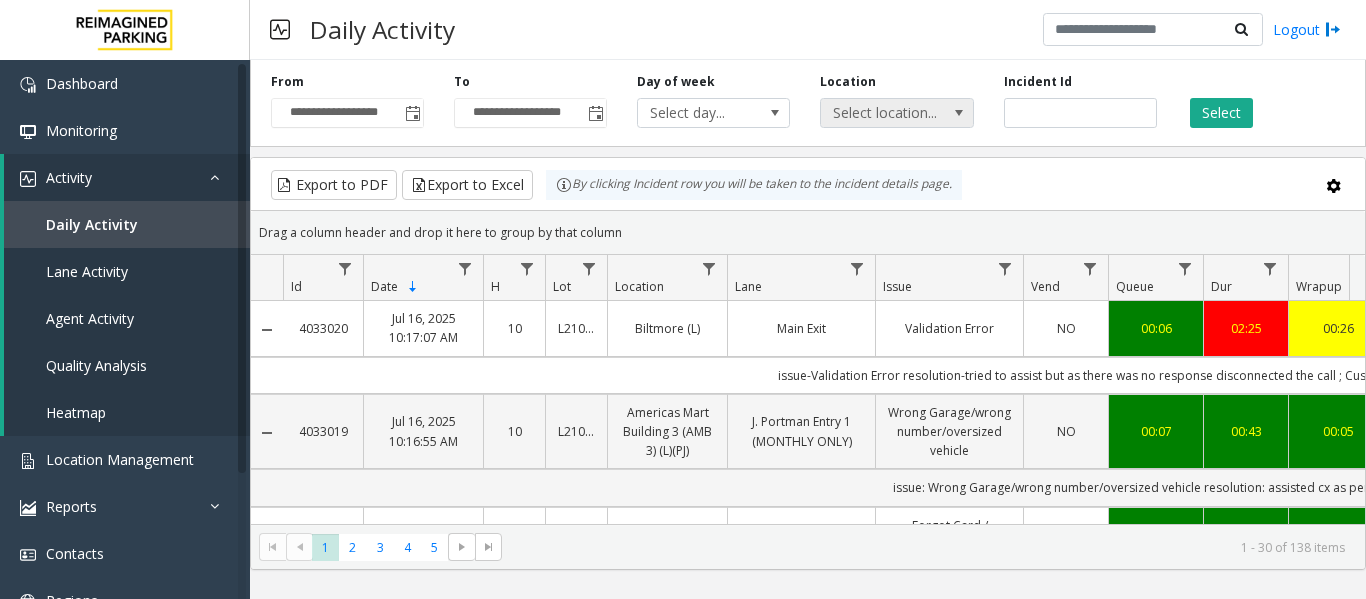 click on "Select location..." at bounding box center [881, 113] 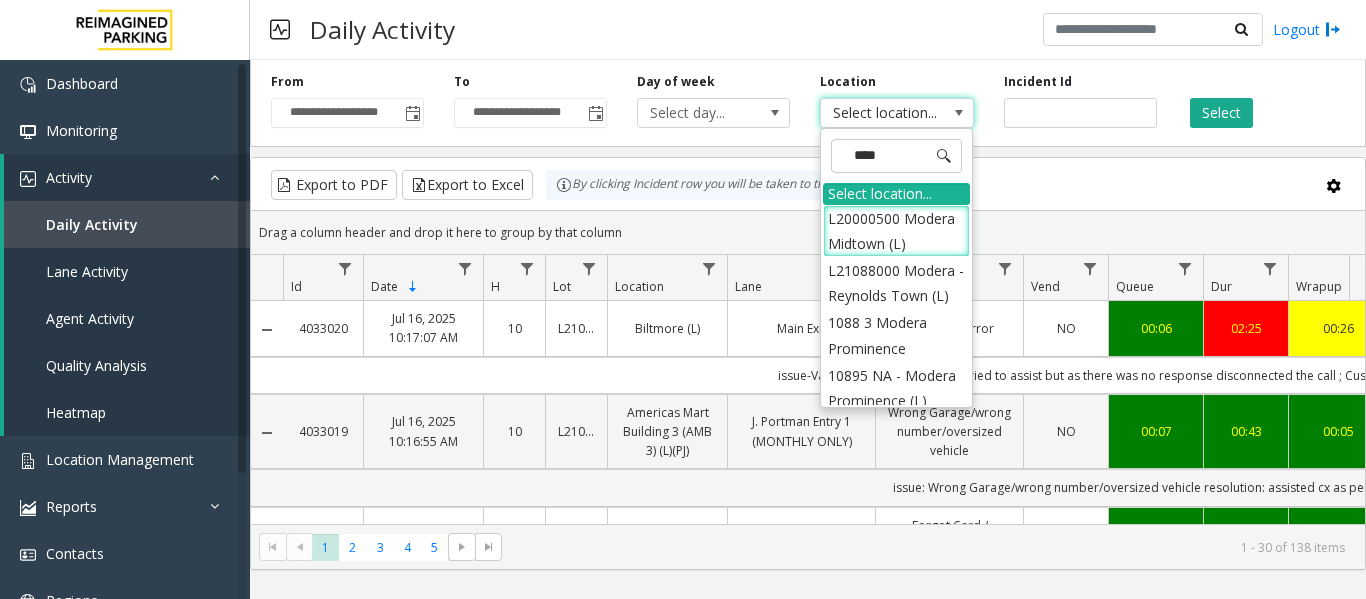 type on "*****" 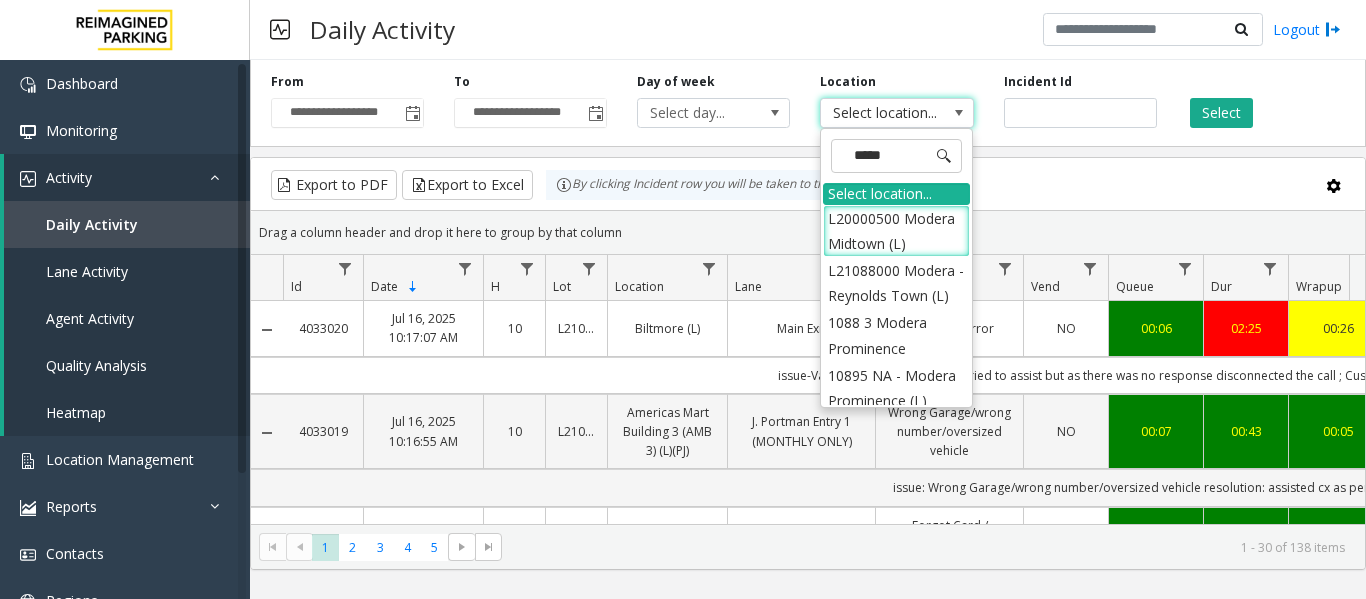 click on "L20000500 Modera Midtown	(L)" at bounding box center (896, 231) 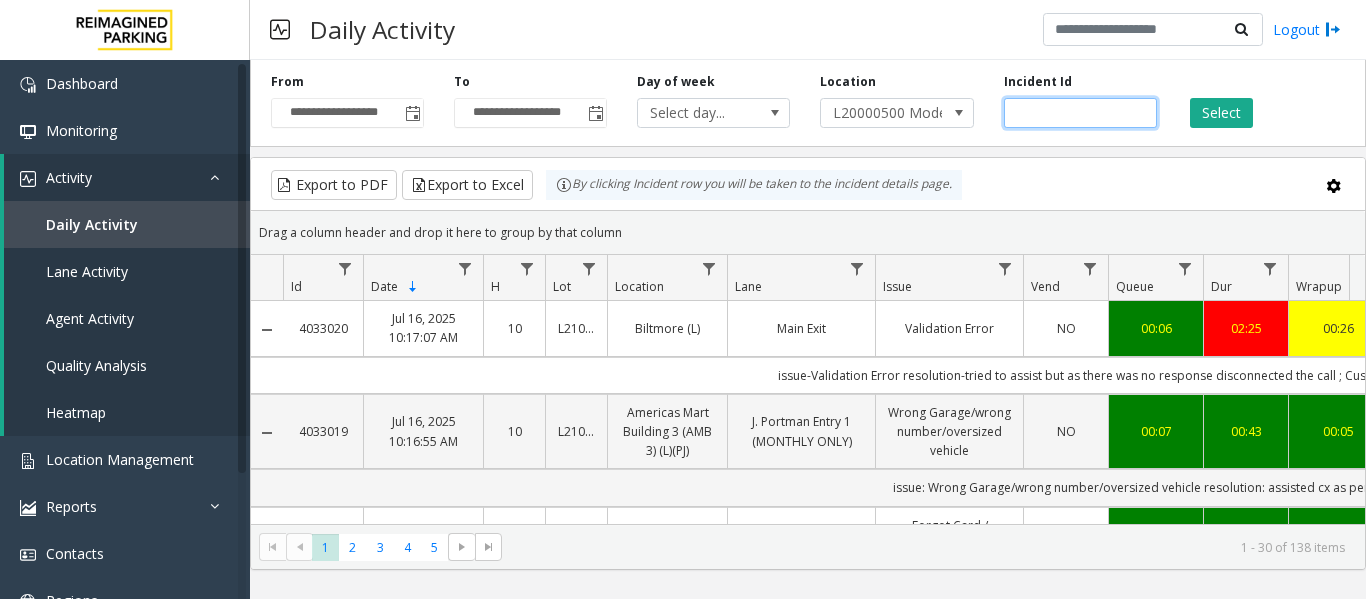 click on "**" 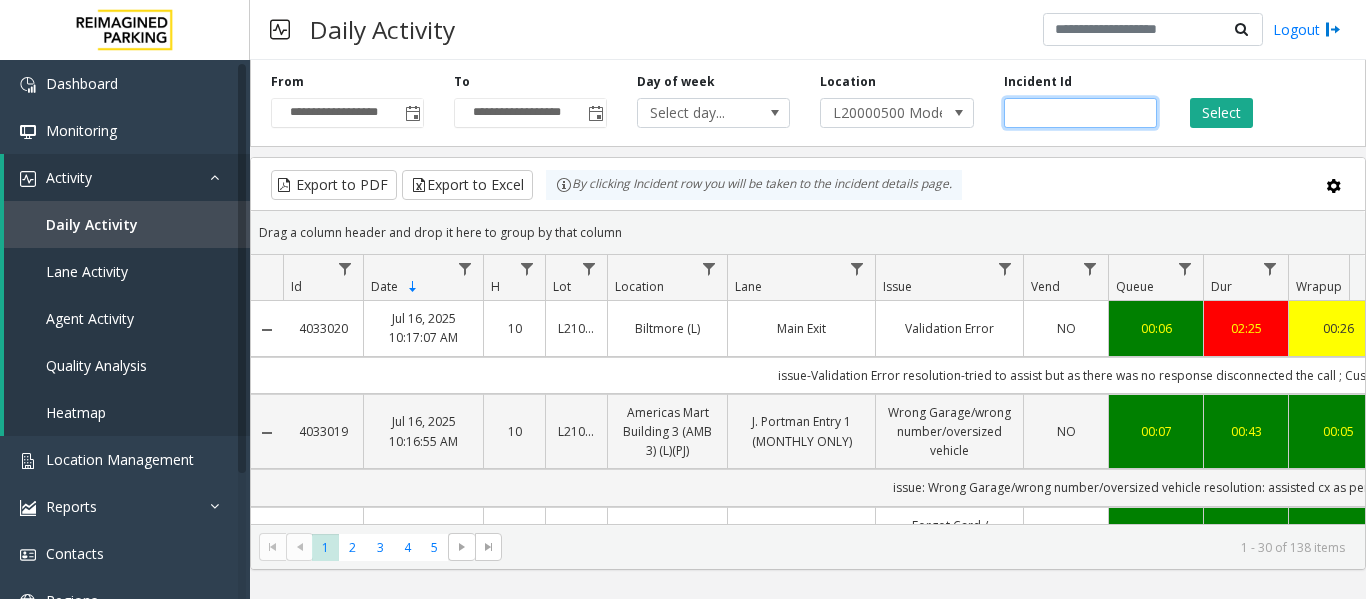 type on "*" 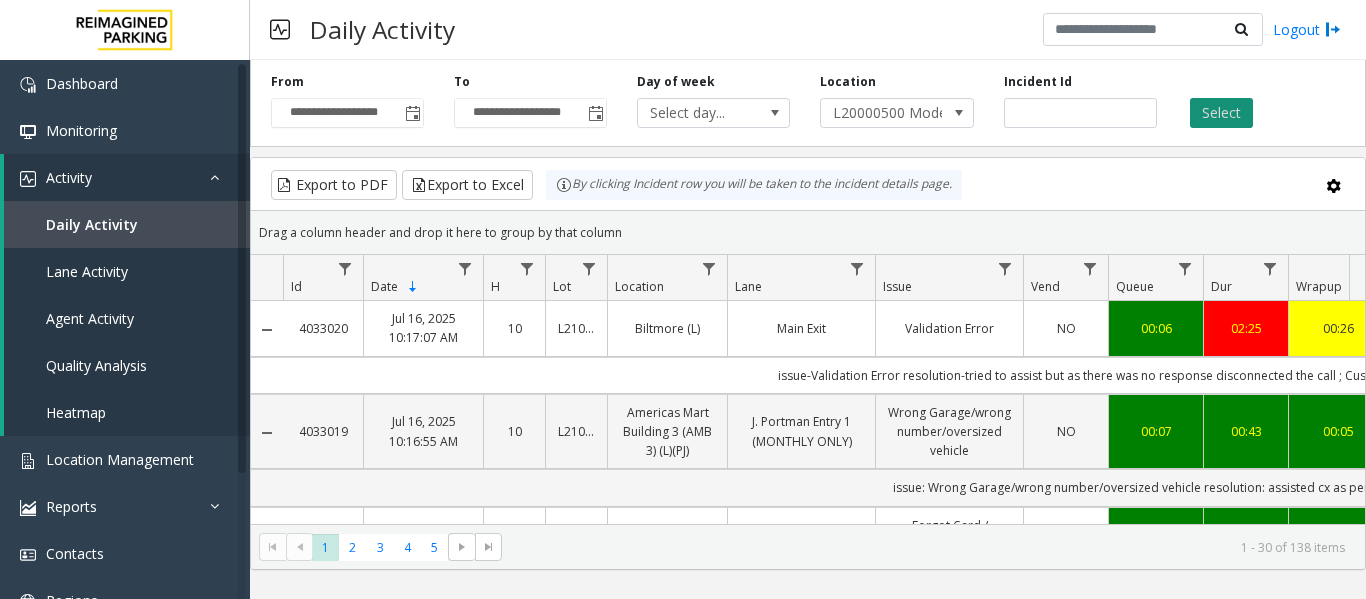 click on "Select" 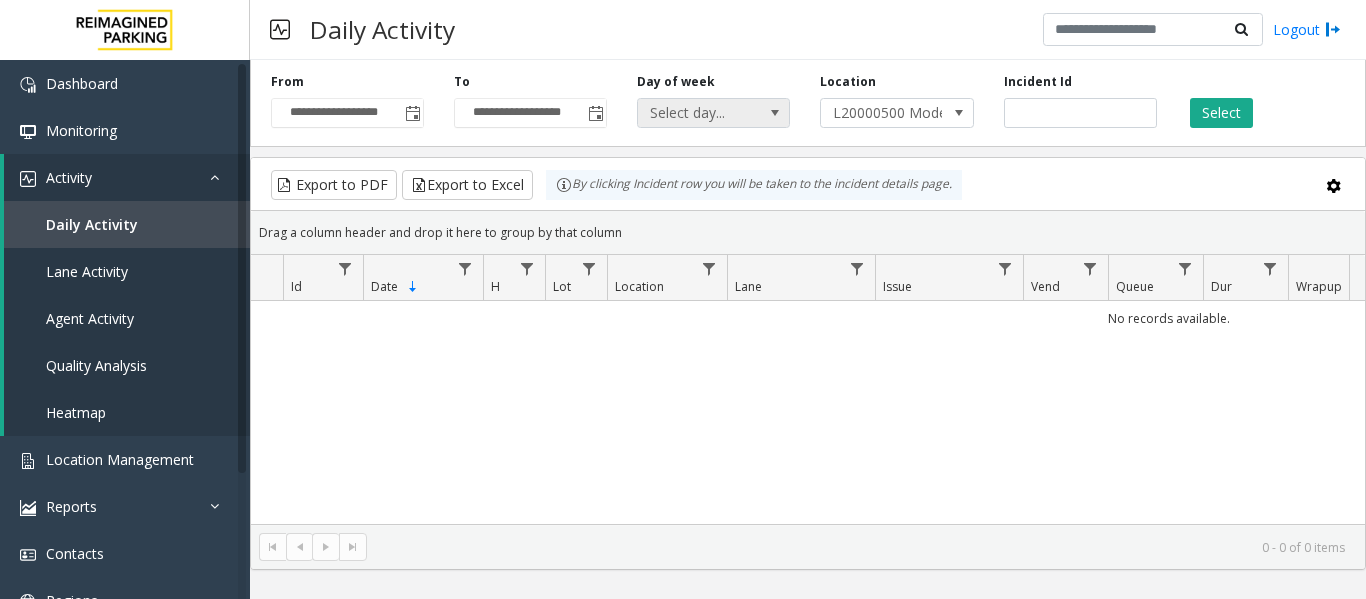 click at bounding box center [775, 113] 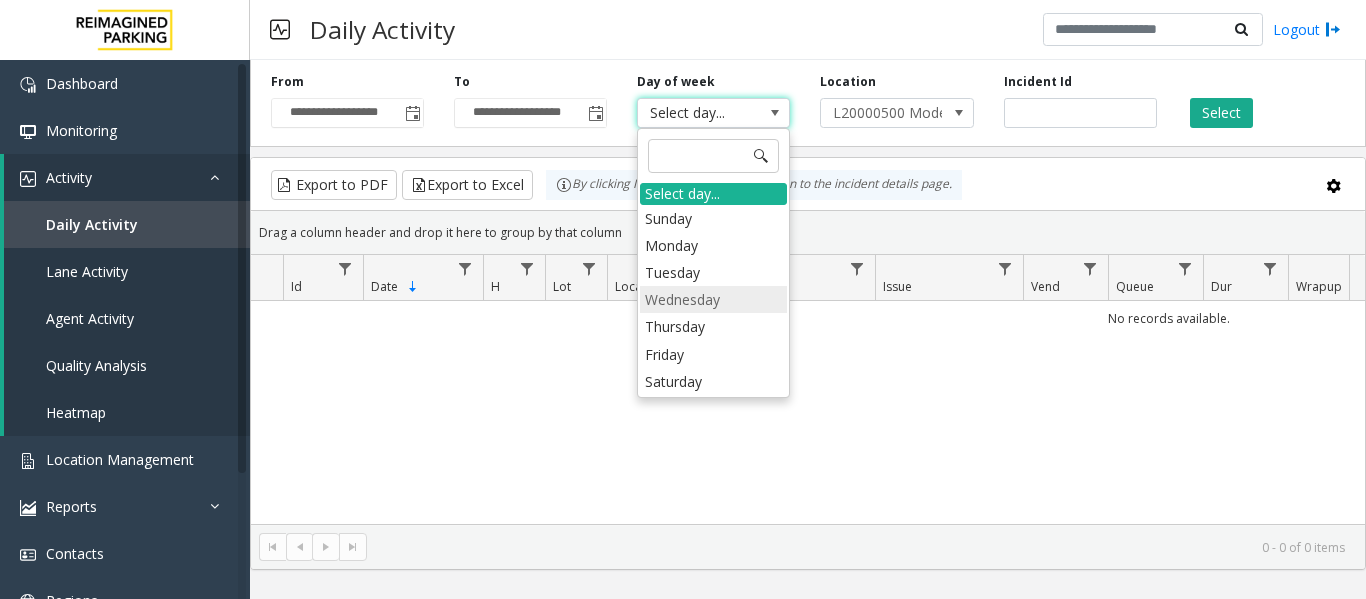 click on "Wednesday" at bounding box center (713, 299) 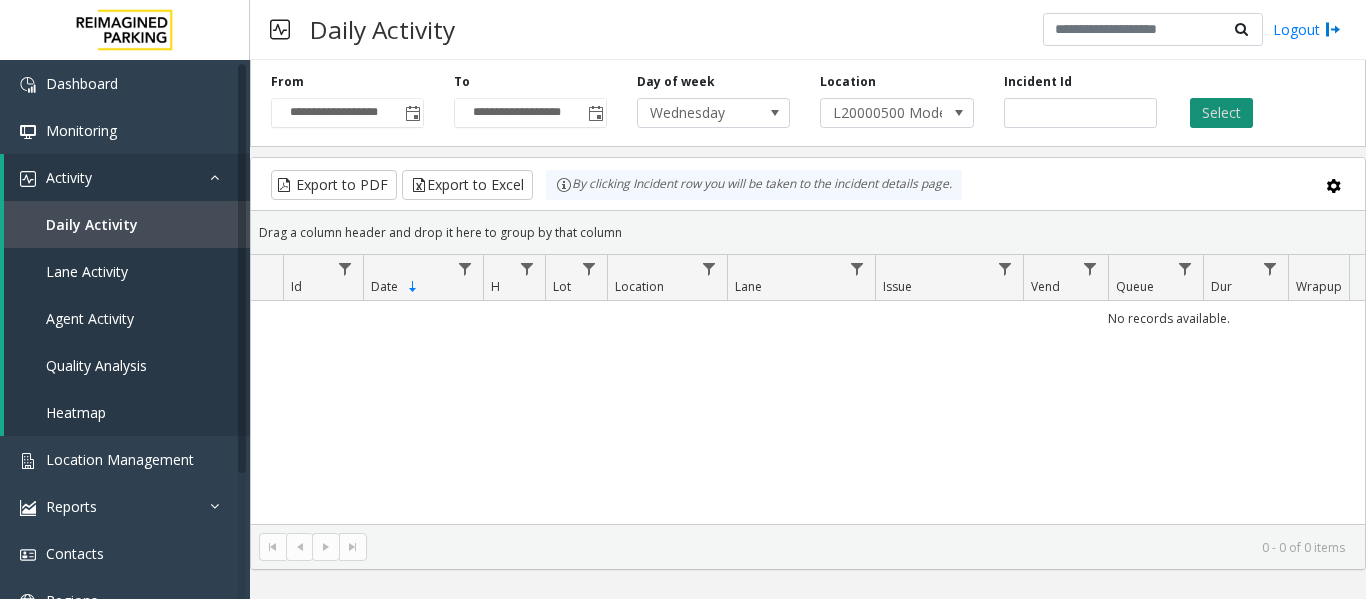 click on "Select" 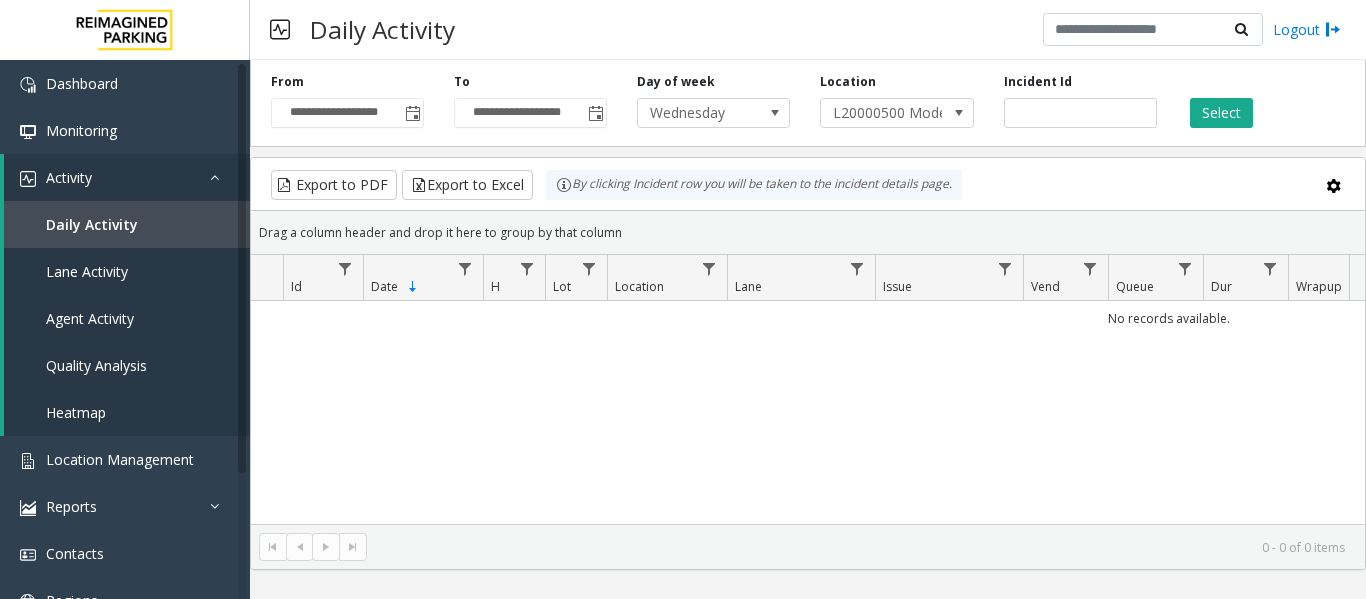 click on "No records available." 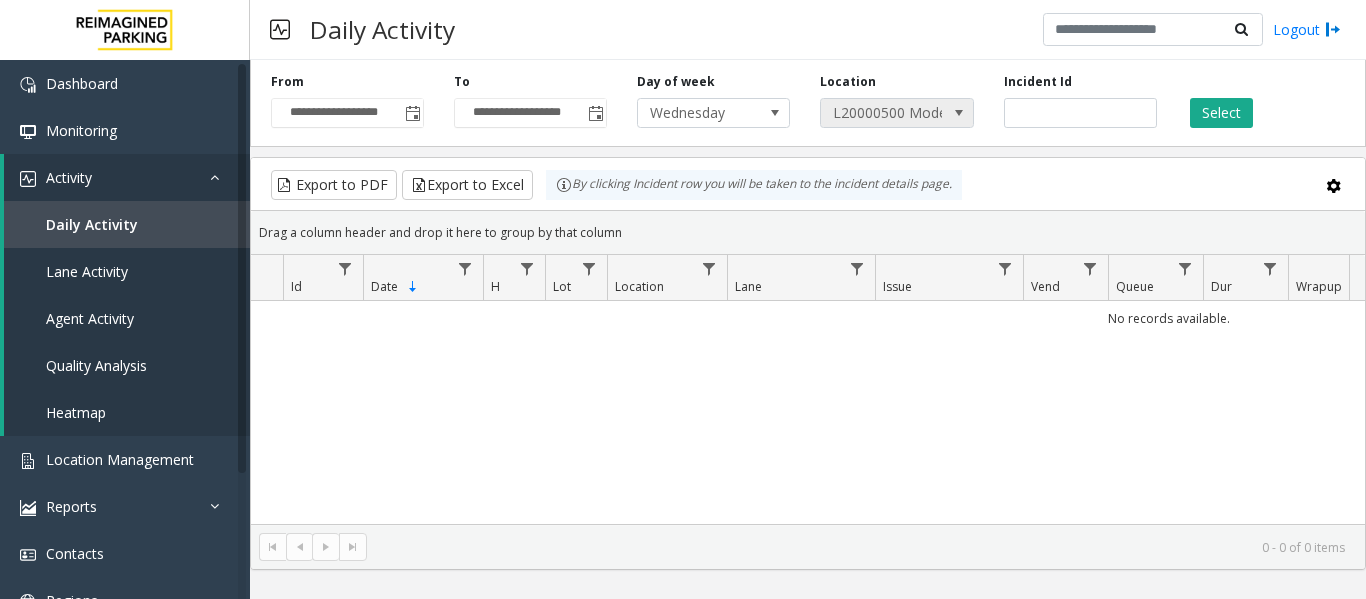 click at bounding box center (959, 113) 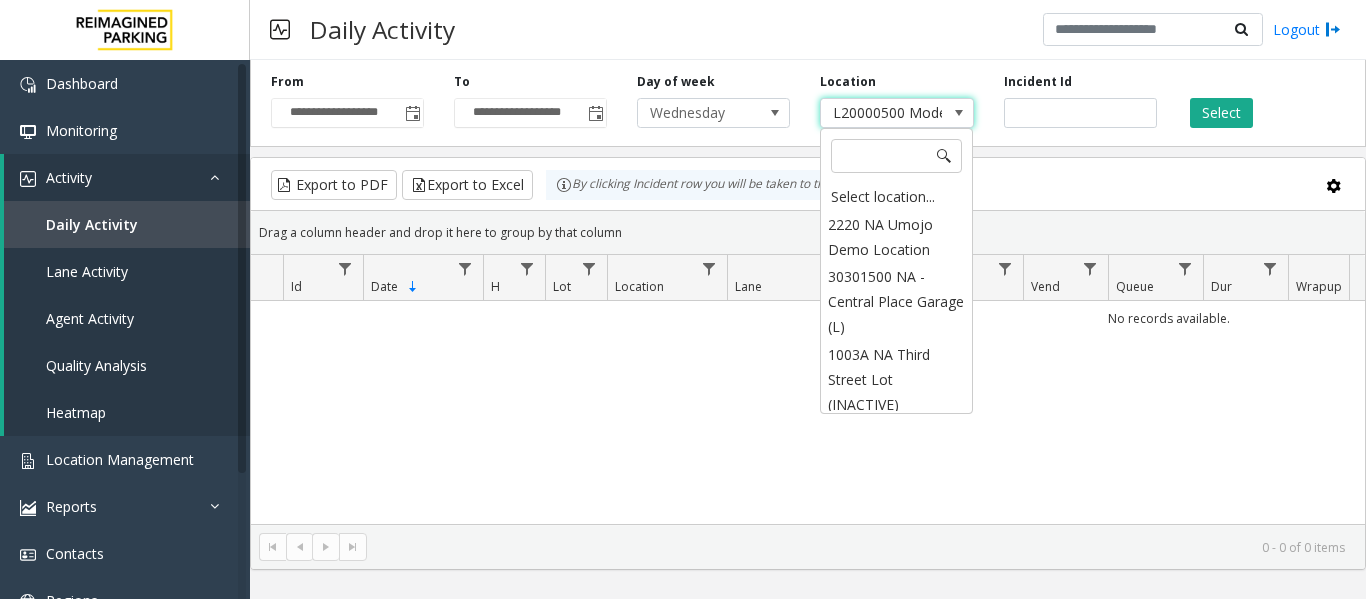 scroll, scrollTop: 6502, scrollLeft: 0, axis: vertical 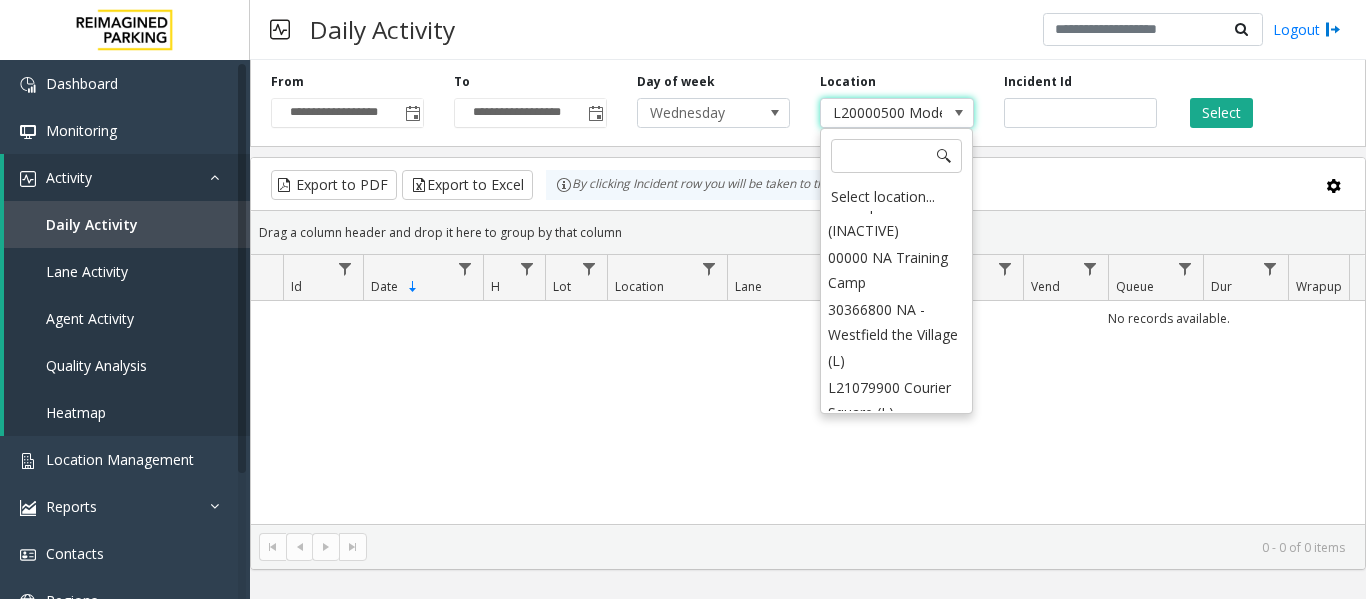click on "No records available." 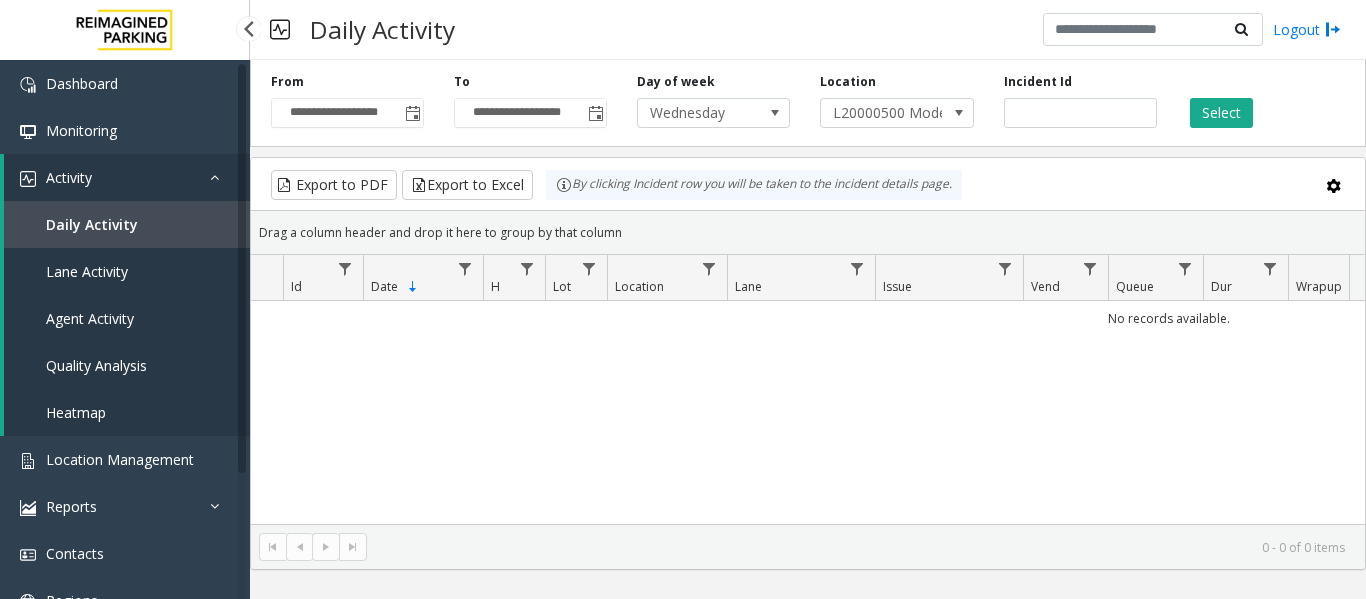 click on "Daily Activity" at bounding box center (92, 224) 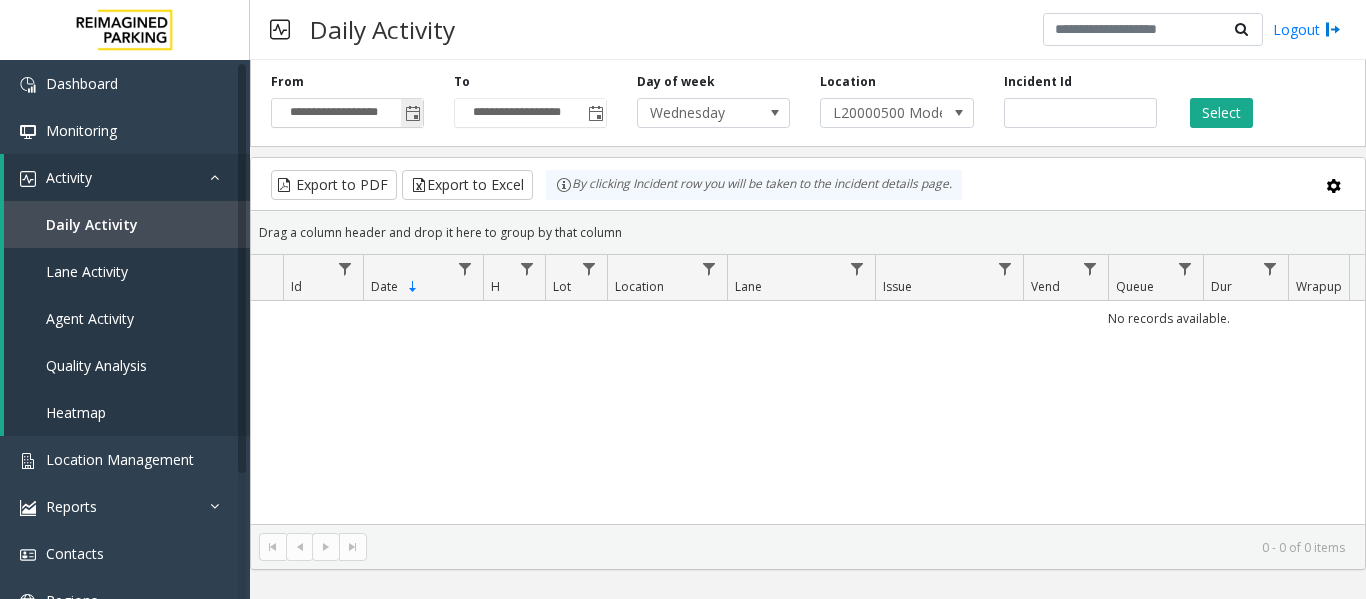 click 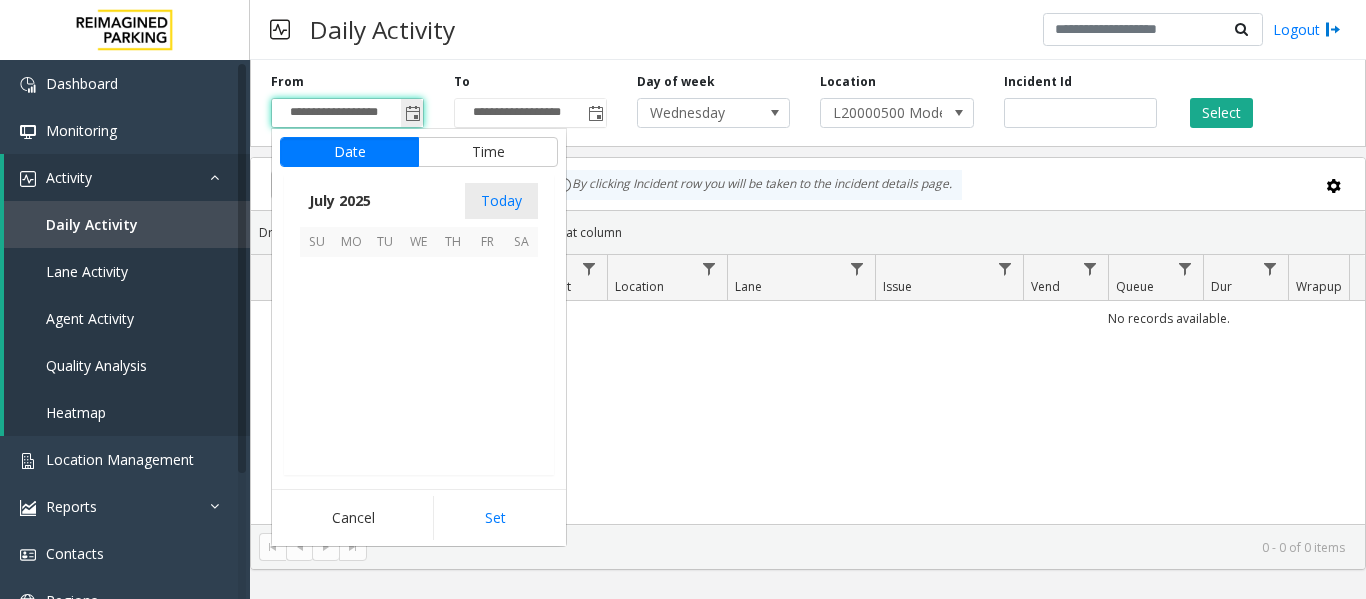scroll, scrollTop: 358428, scrollLeft: 0, axis: vertical 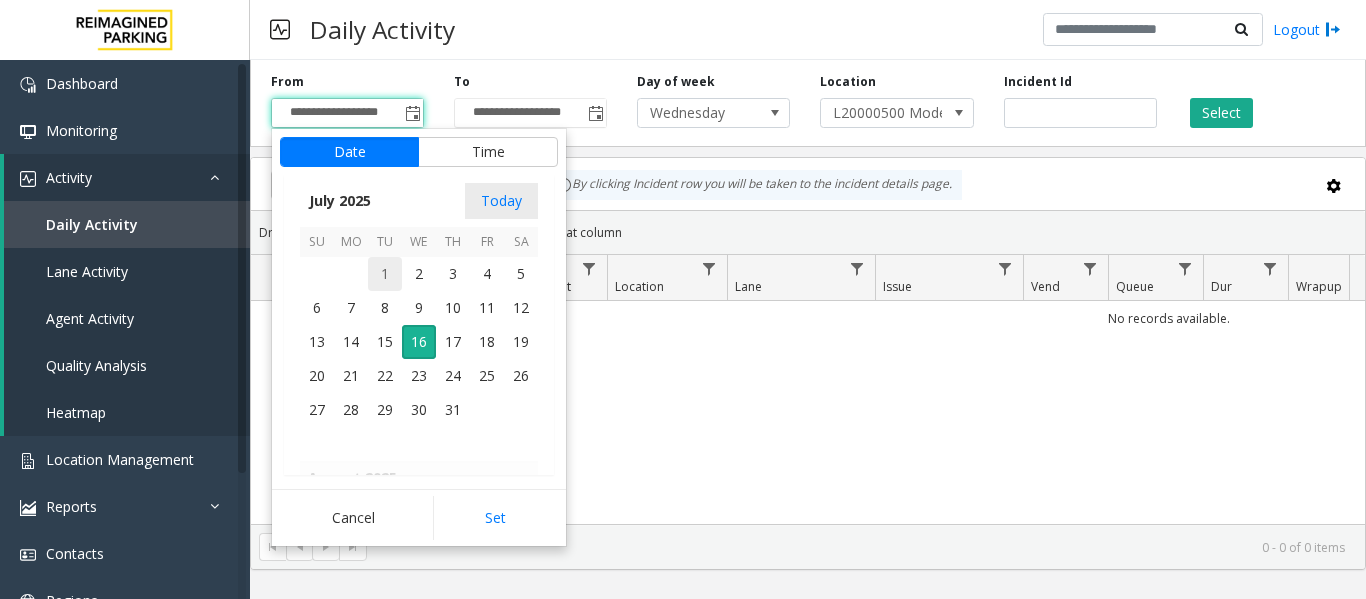click on "1" at bounding box center [385, 274] 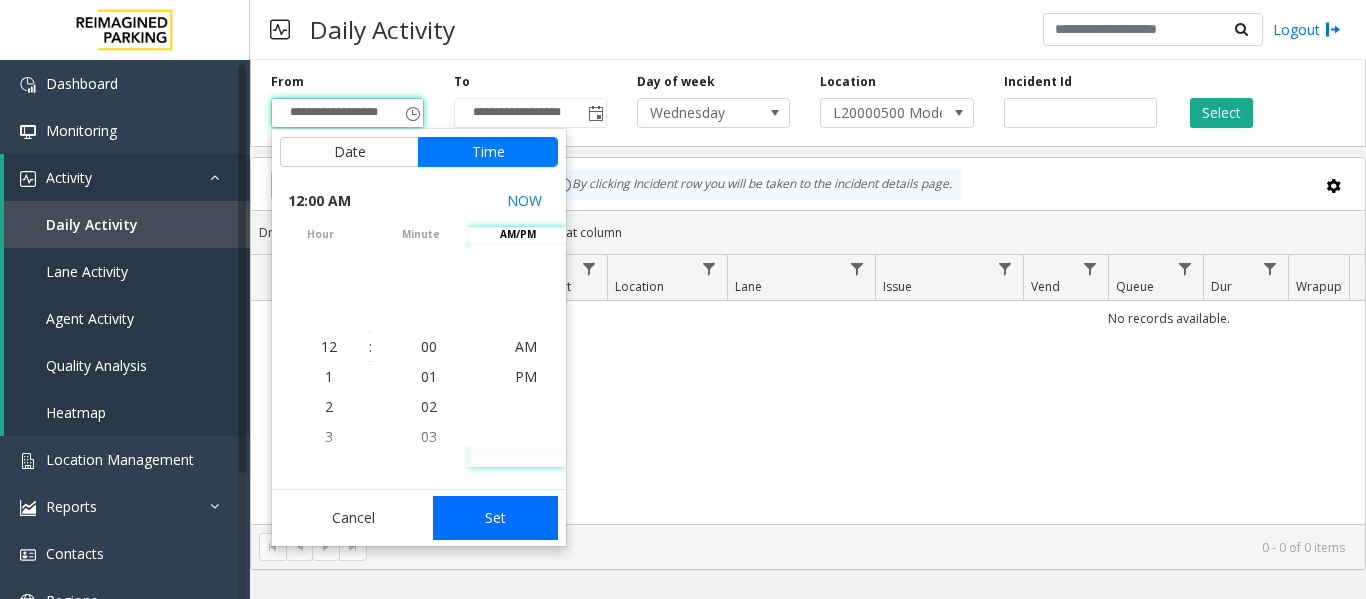 click on "Set" 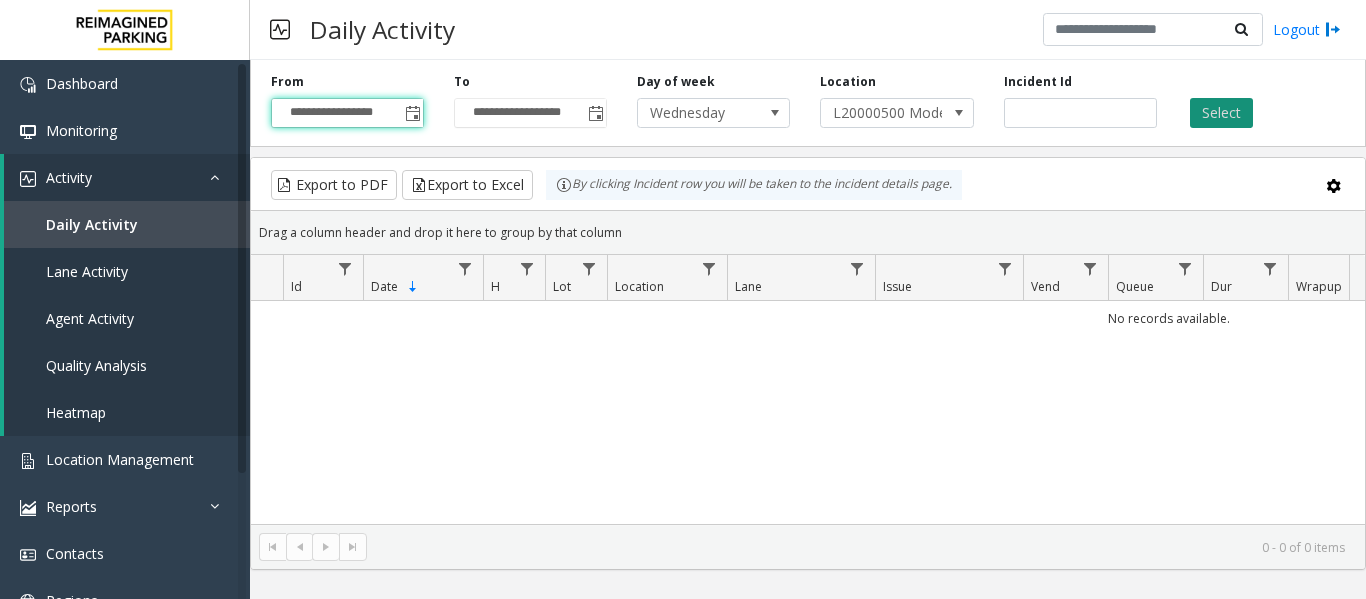 click on "Select" 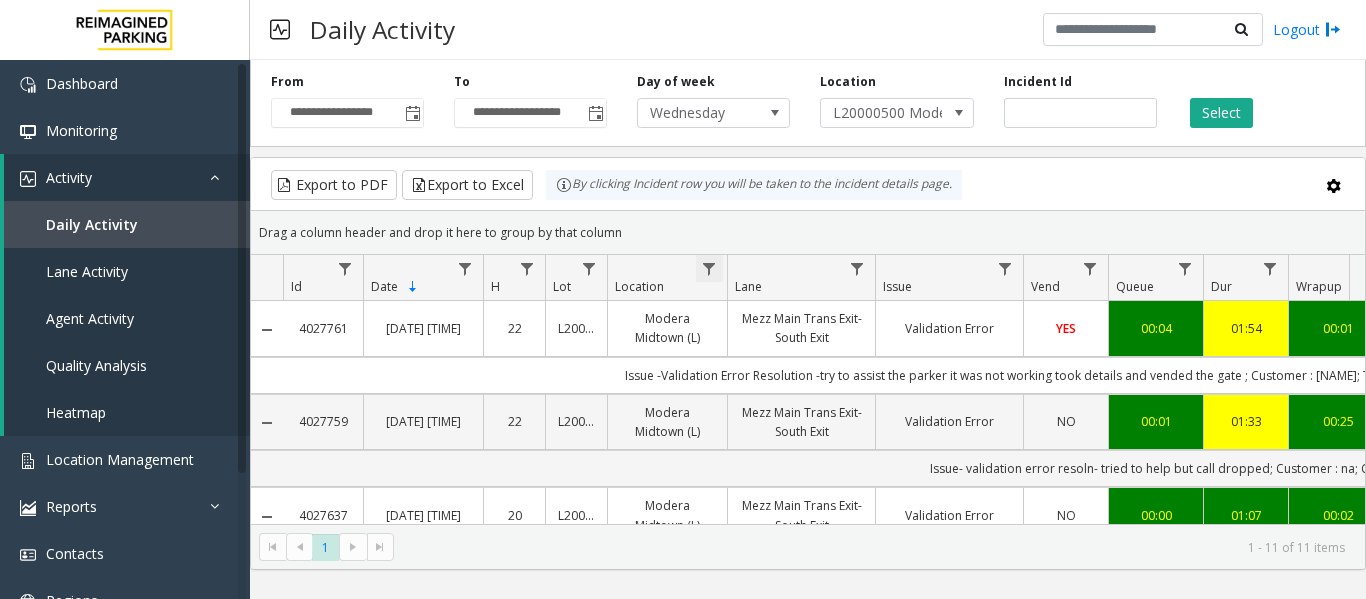 click 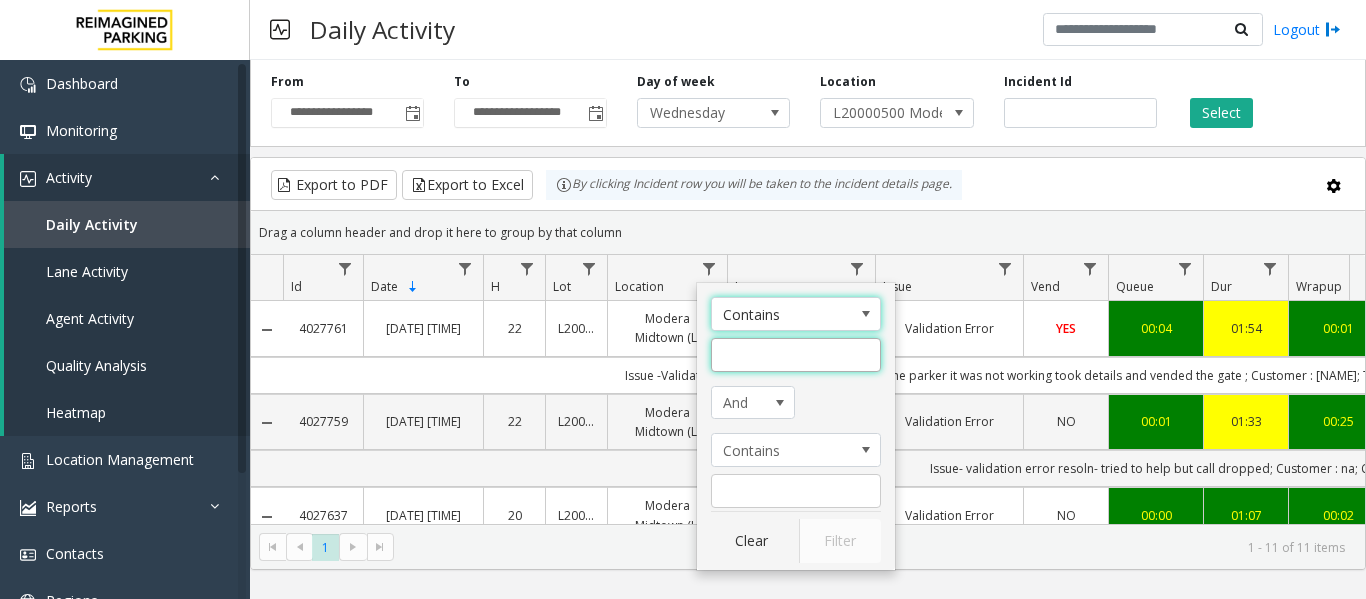 click 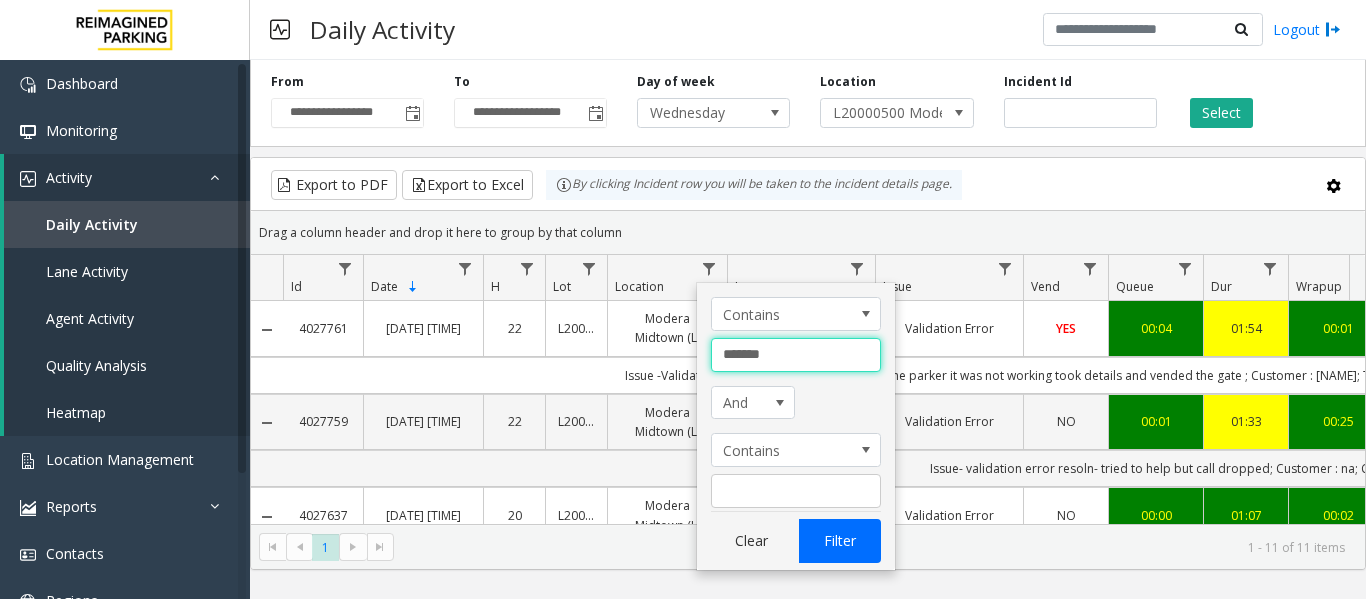 type on "*******" 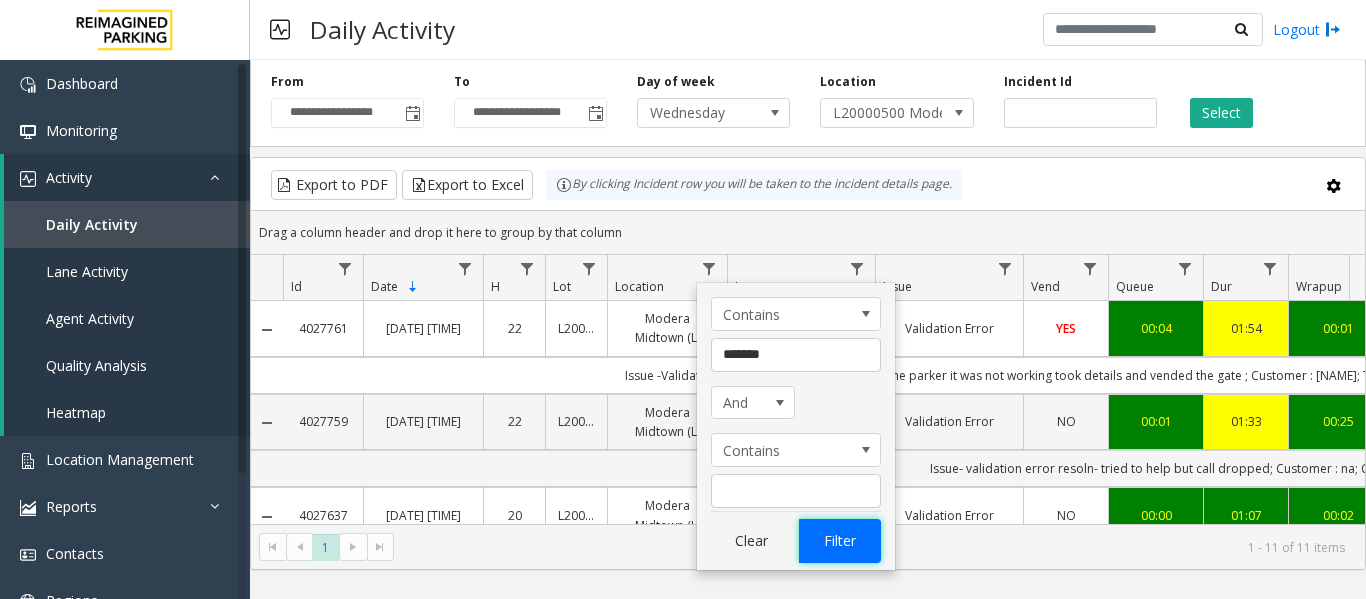 click on "Filter" 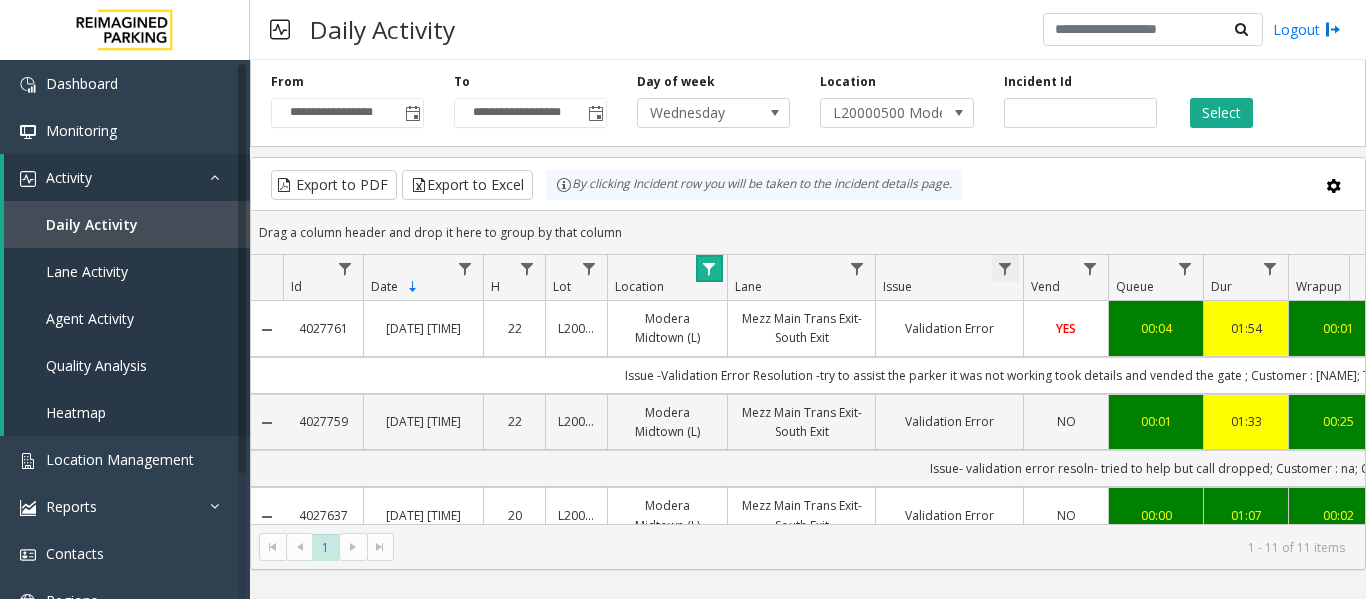 click 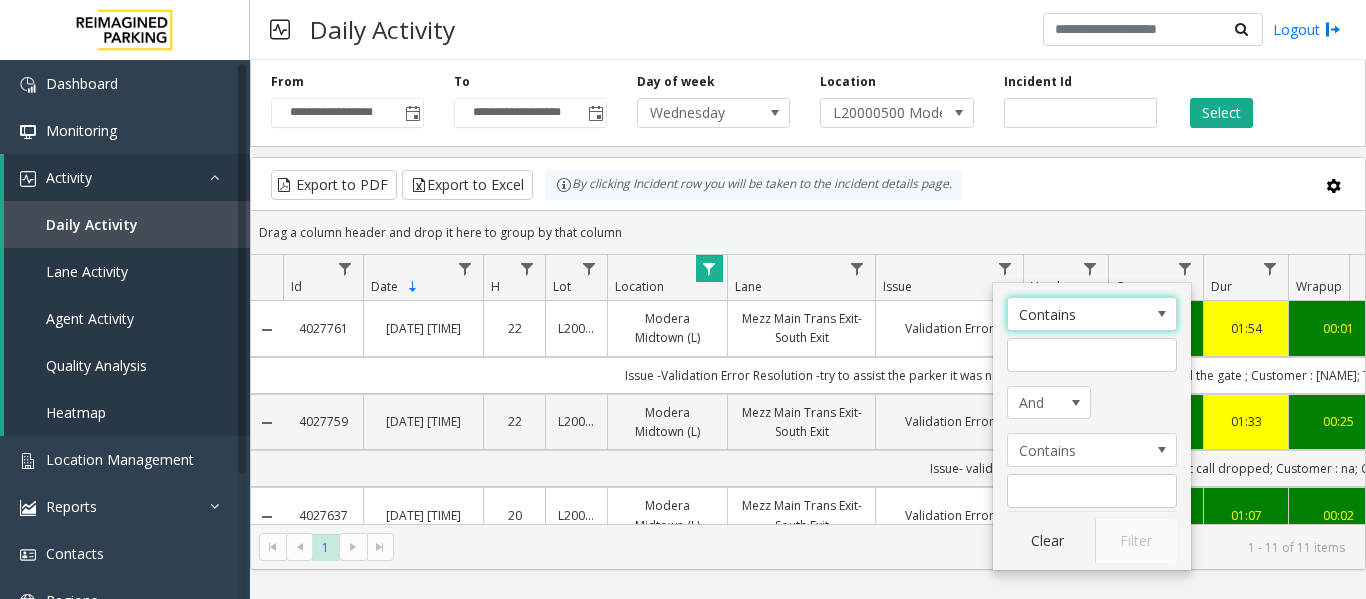 click on "Drag a column header and drop it here to group by that column" 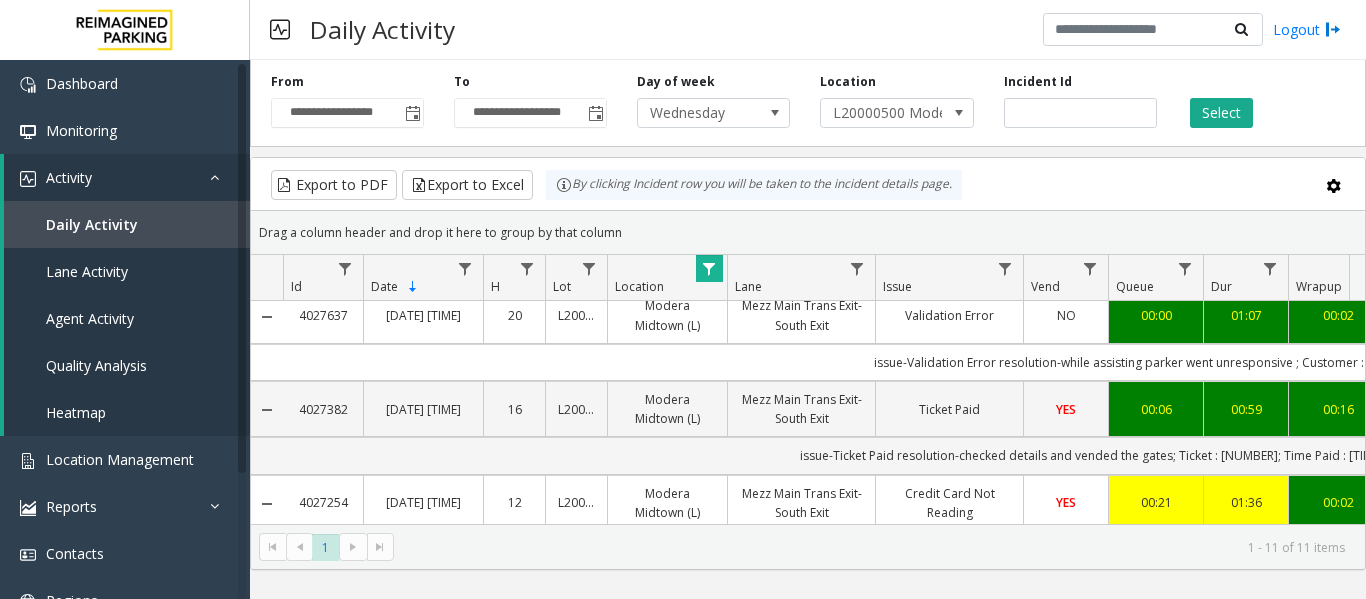 scroll, scrollTop: 300, scrollLeft: 0, axis: vertical 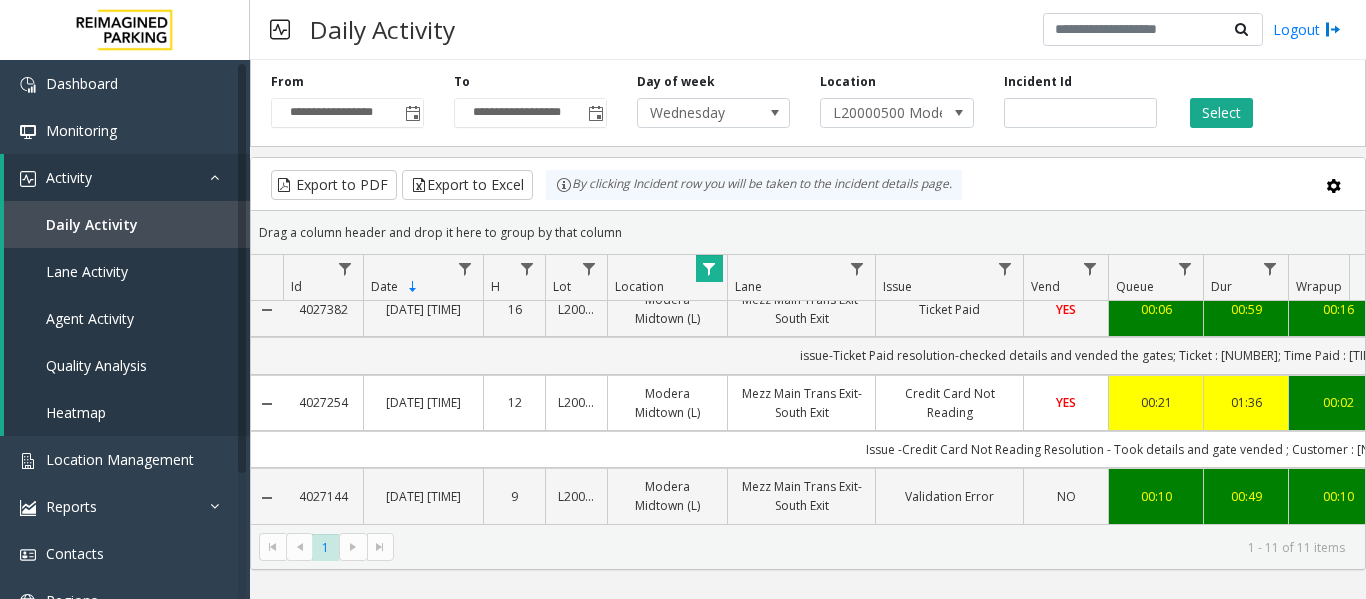click on "Drag a column header and drop it here to group by that column" 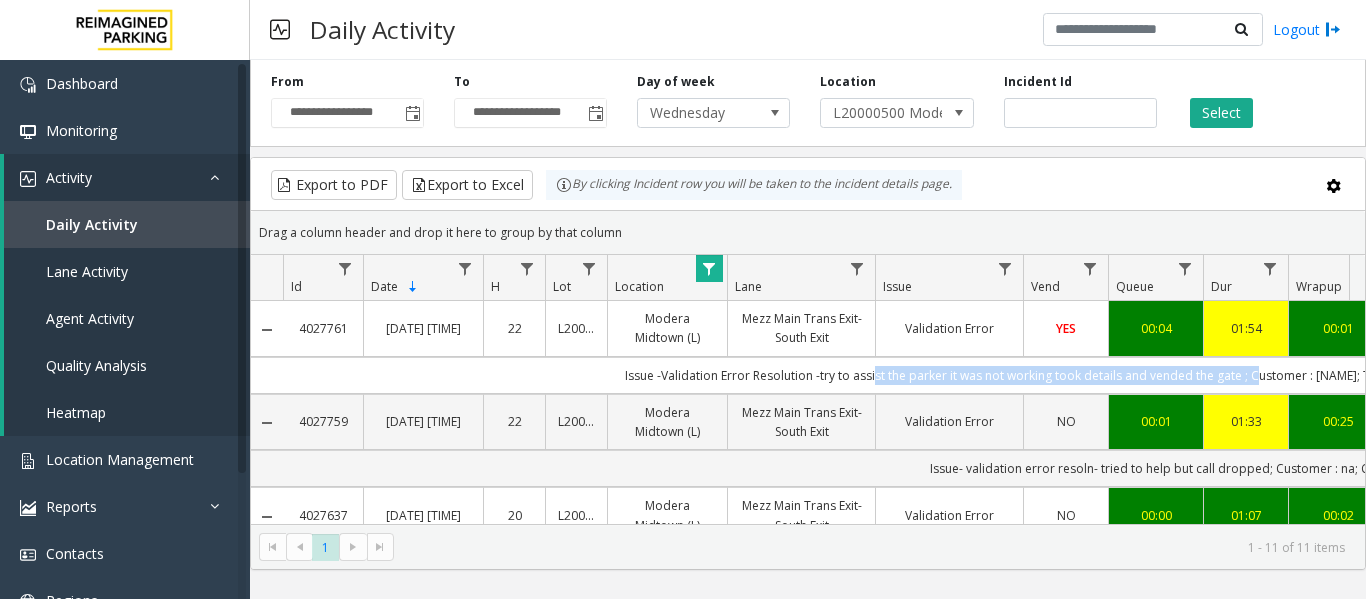 drag, startPoint x: 1276, startPoint y: 372, endPoint x: 899, endPoint y: 377, distance: 377.03314 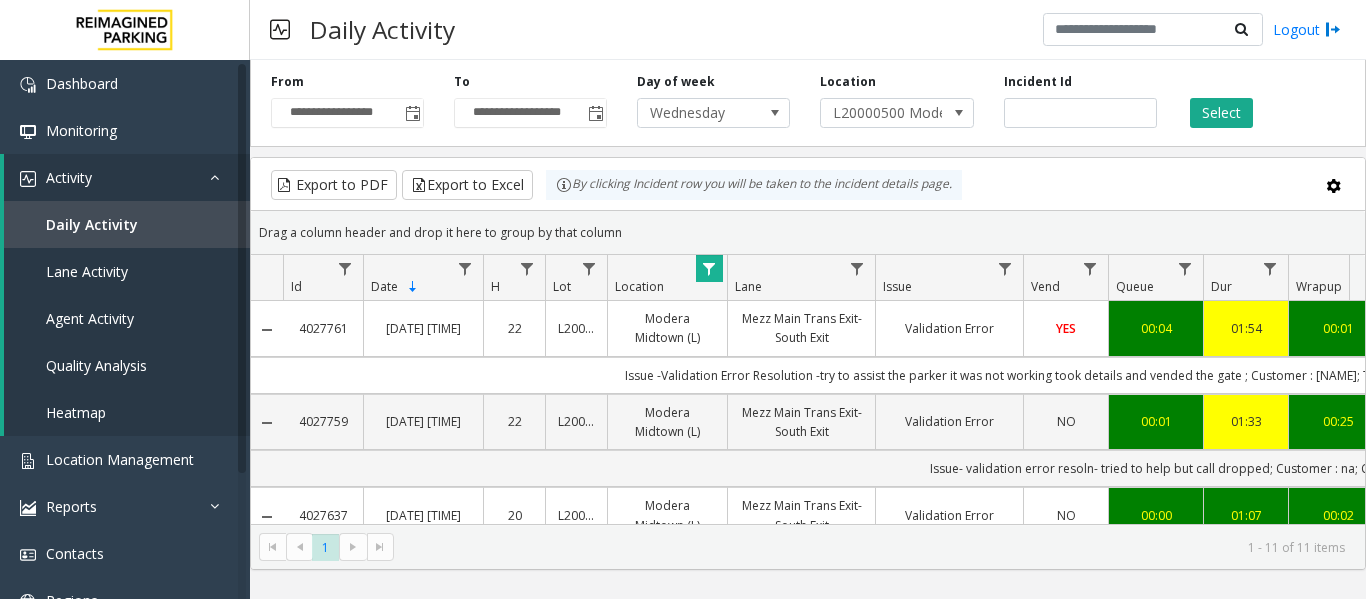 drag, startPoint x: 1140, startPoint y: 228, endPoint x: 947, endPoint y: 239, distance: 193.31322 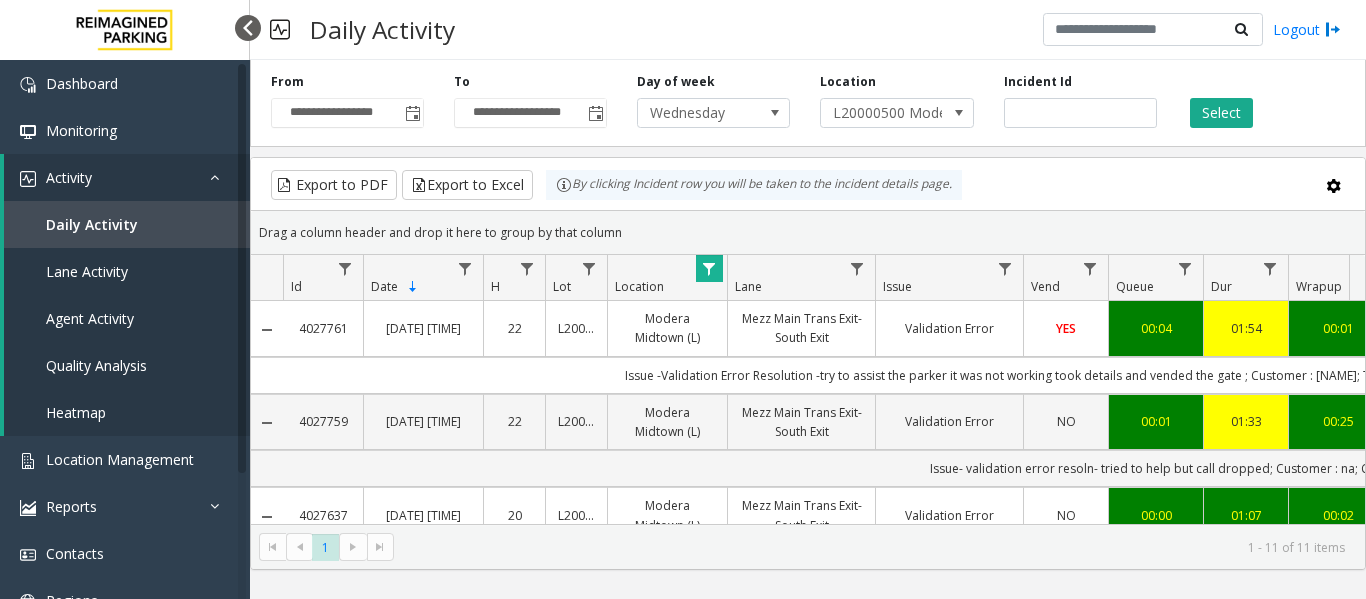 click at bounding box center [248, 28] 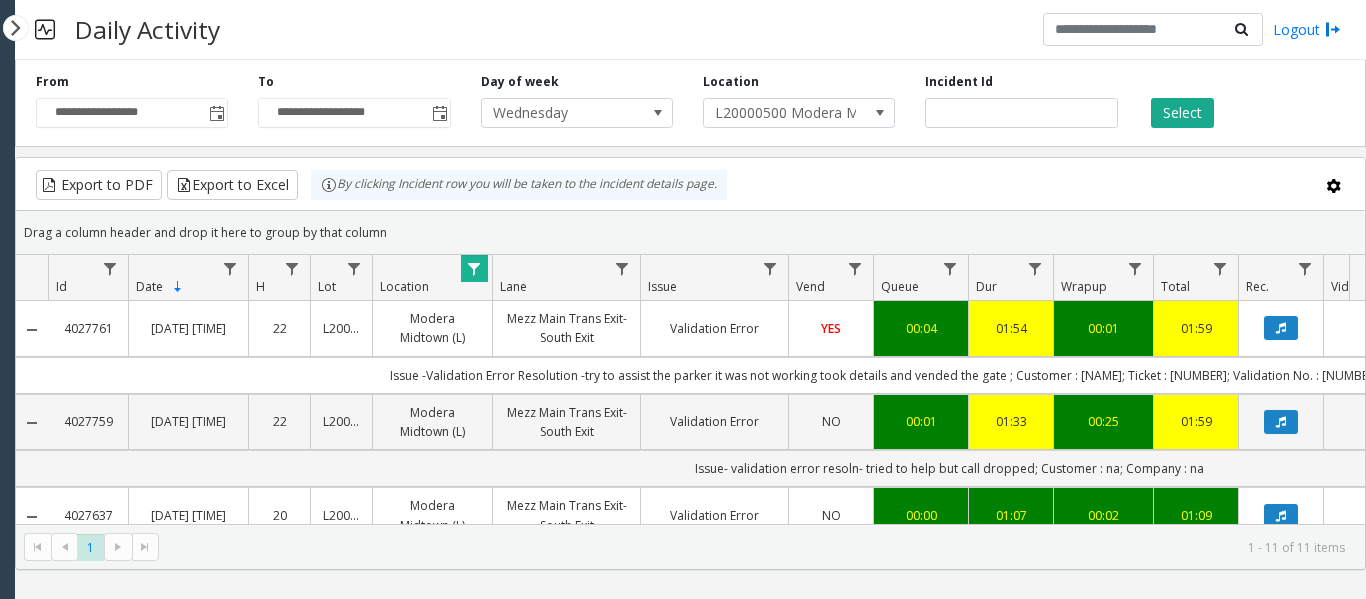 click 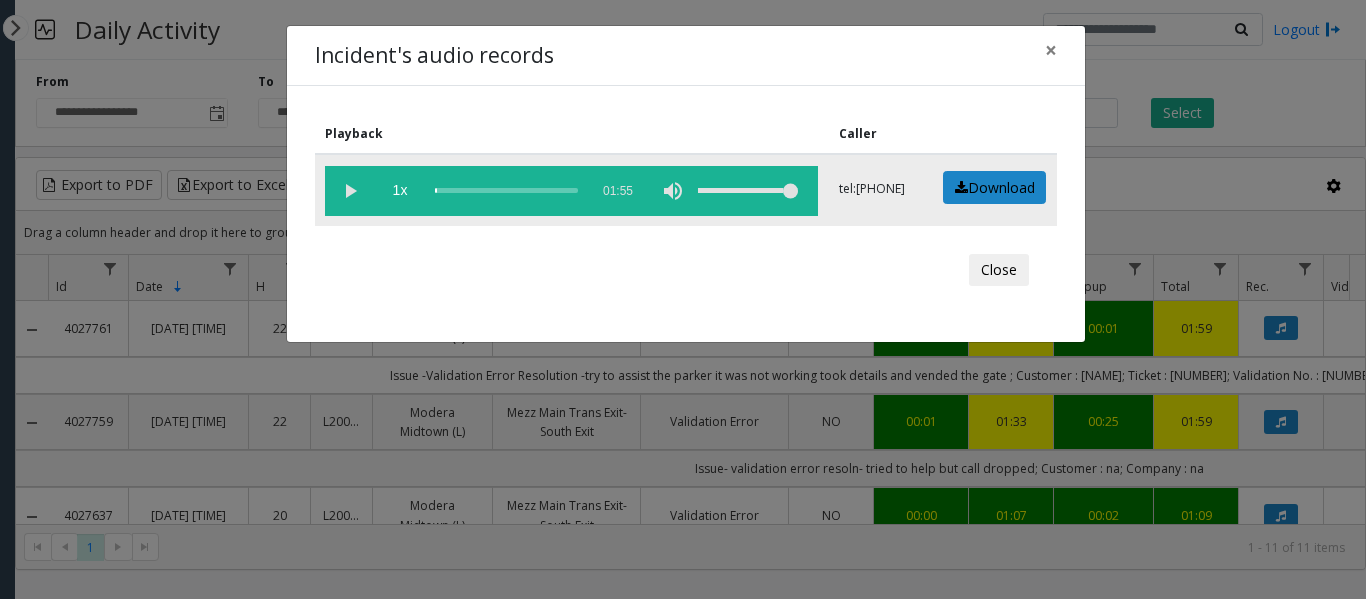 click 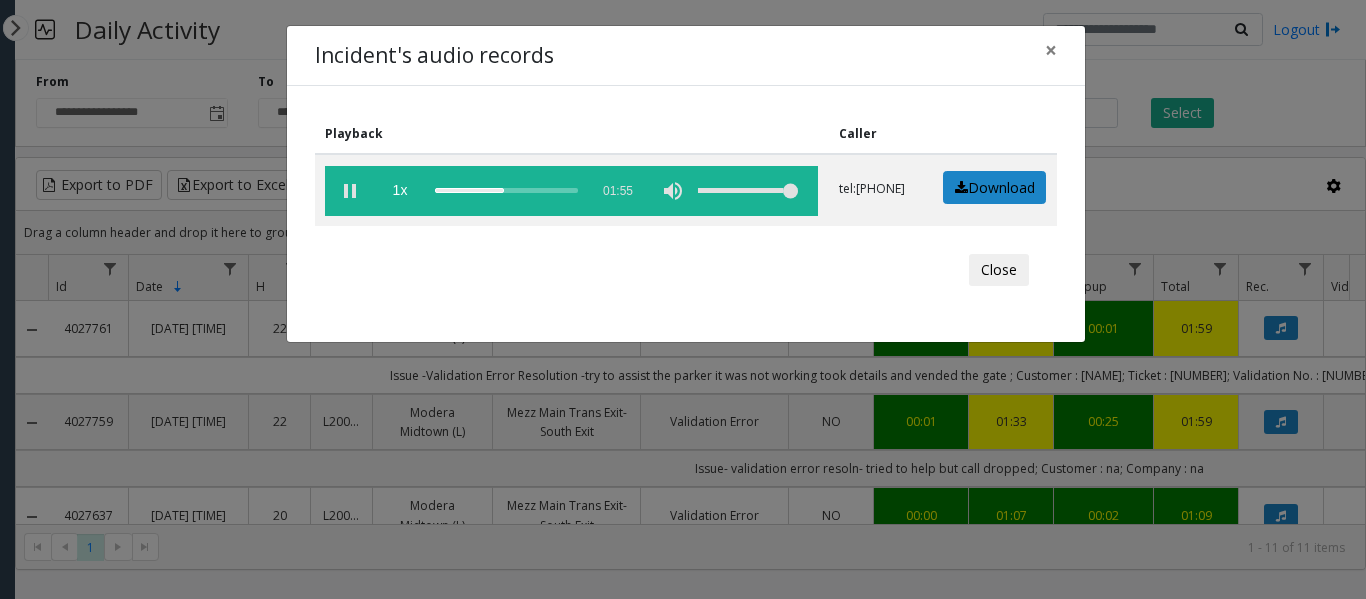 click on "Incident's audio records × Playback Caller  1x  [TIME] tel:[PHONE]  Download  Close" 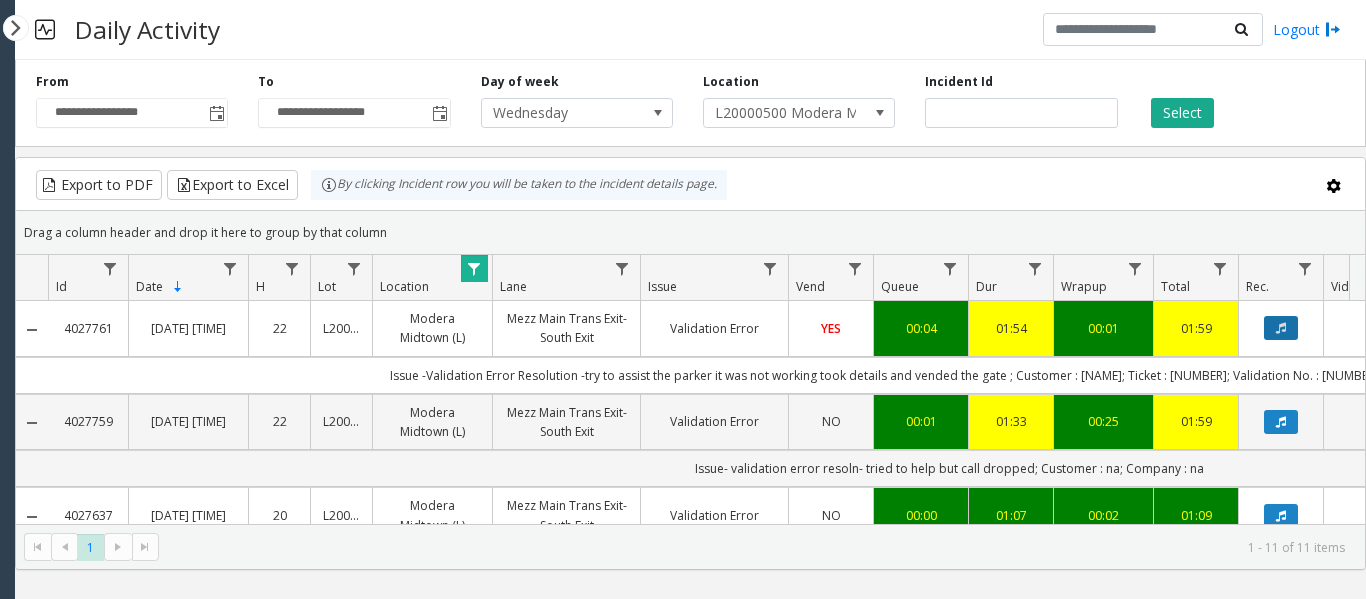 click 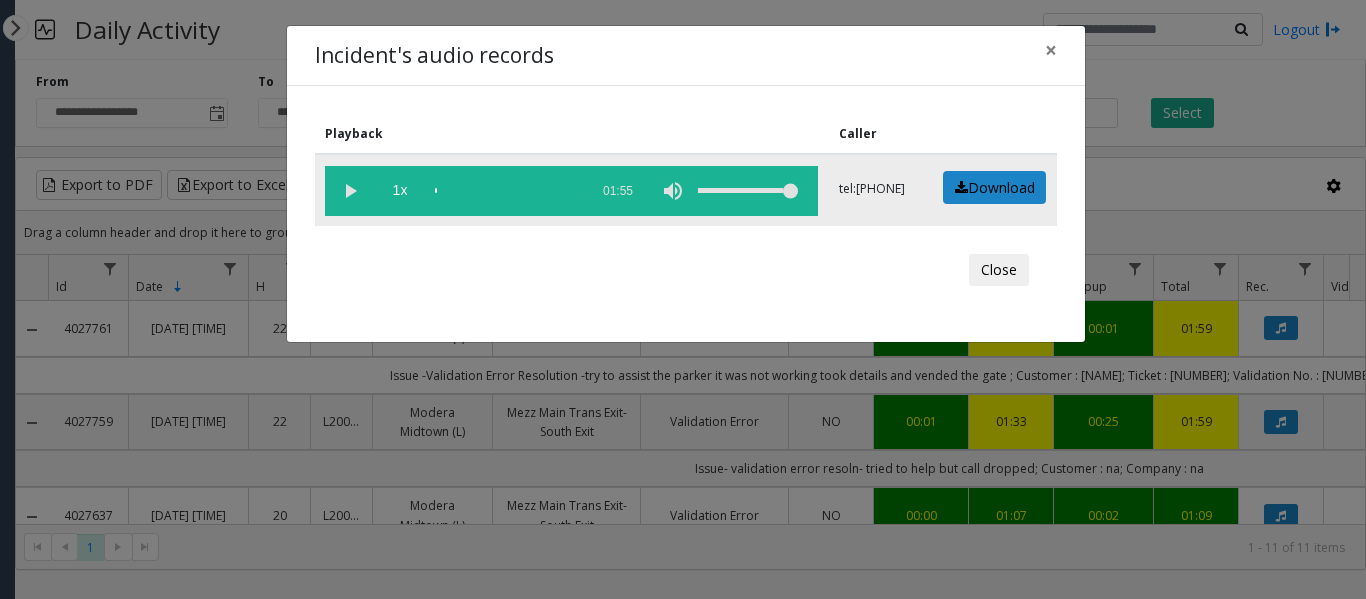 click 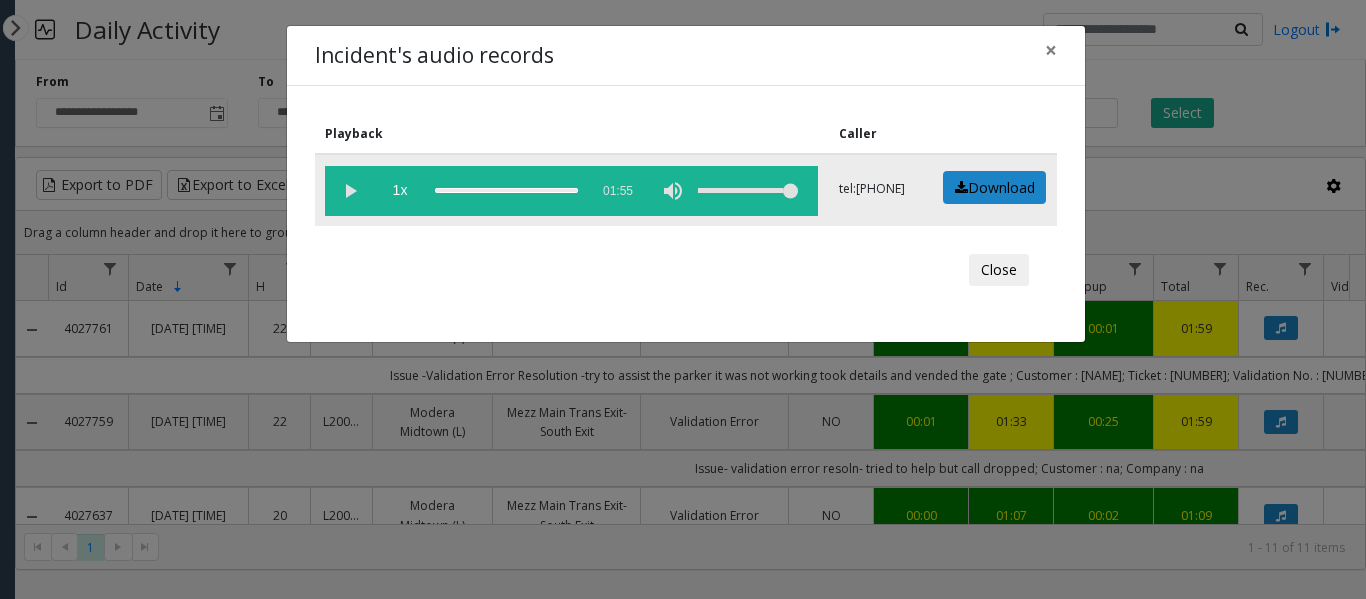 click 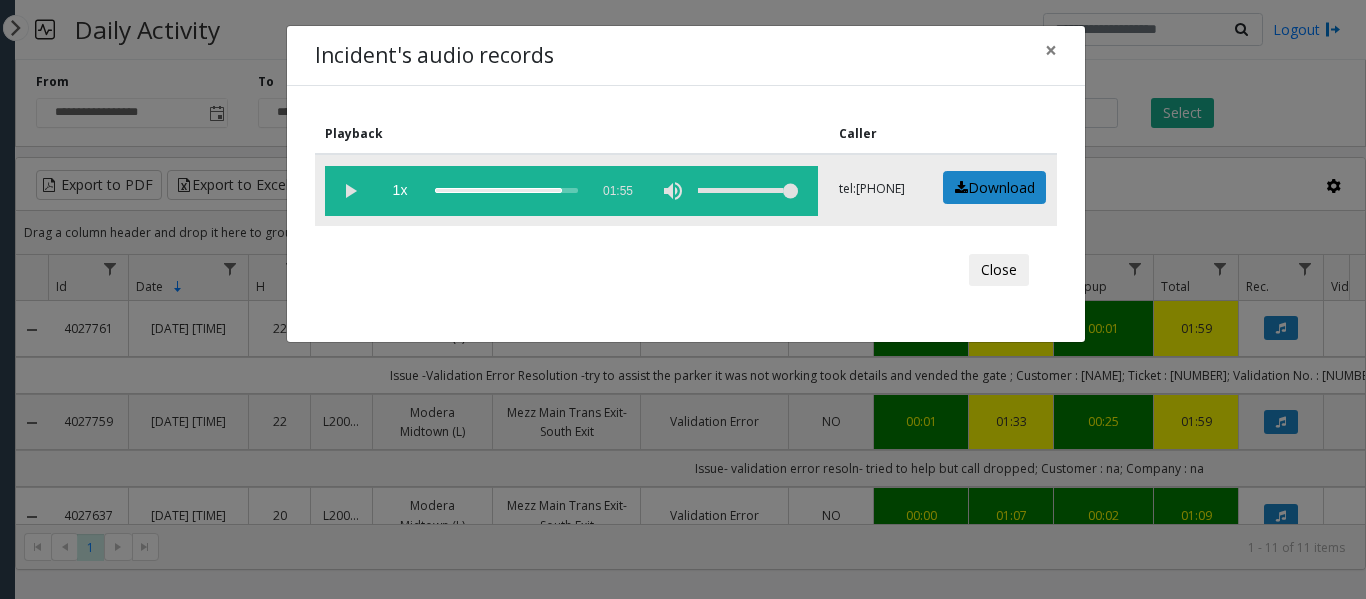 click 